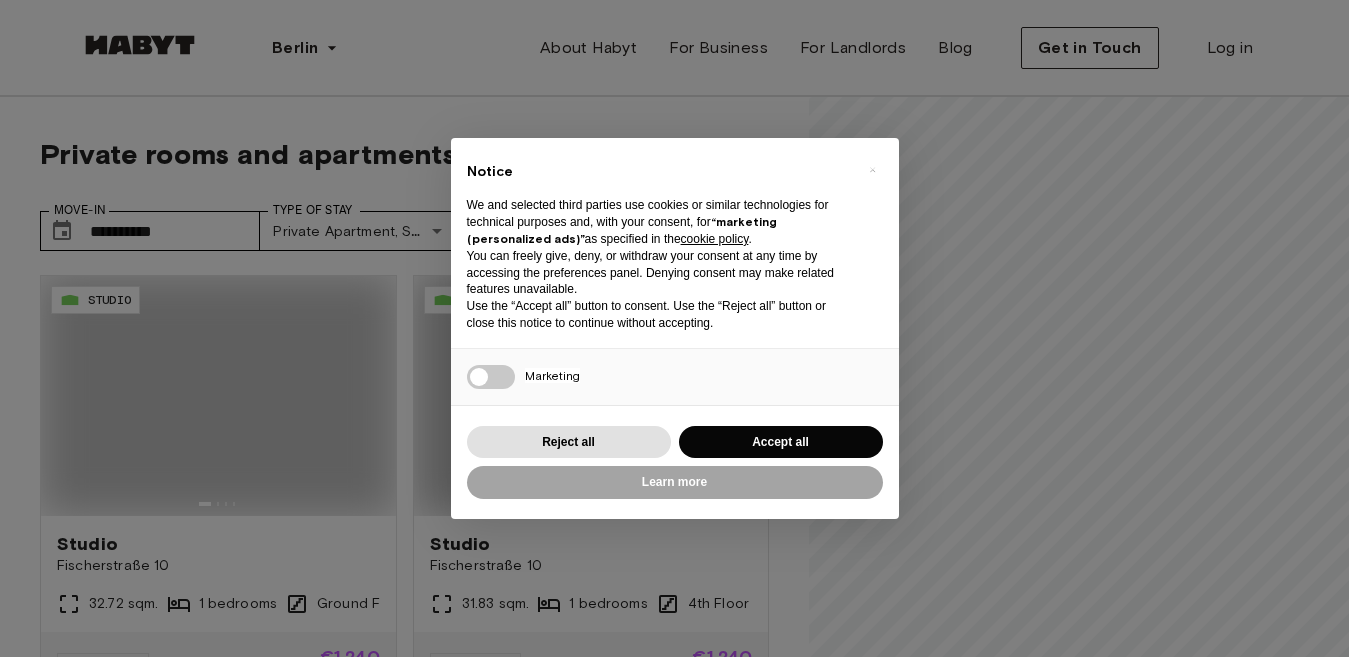 scroll, scrollTop: 0, scrollLeft: 0, axis: both 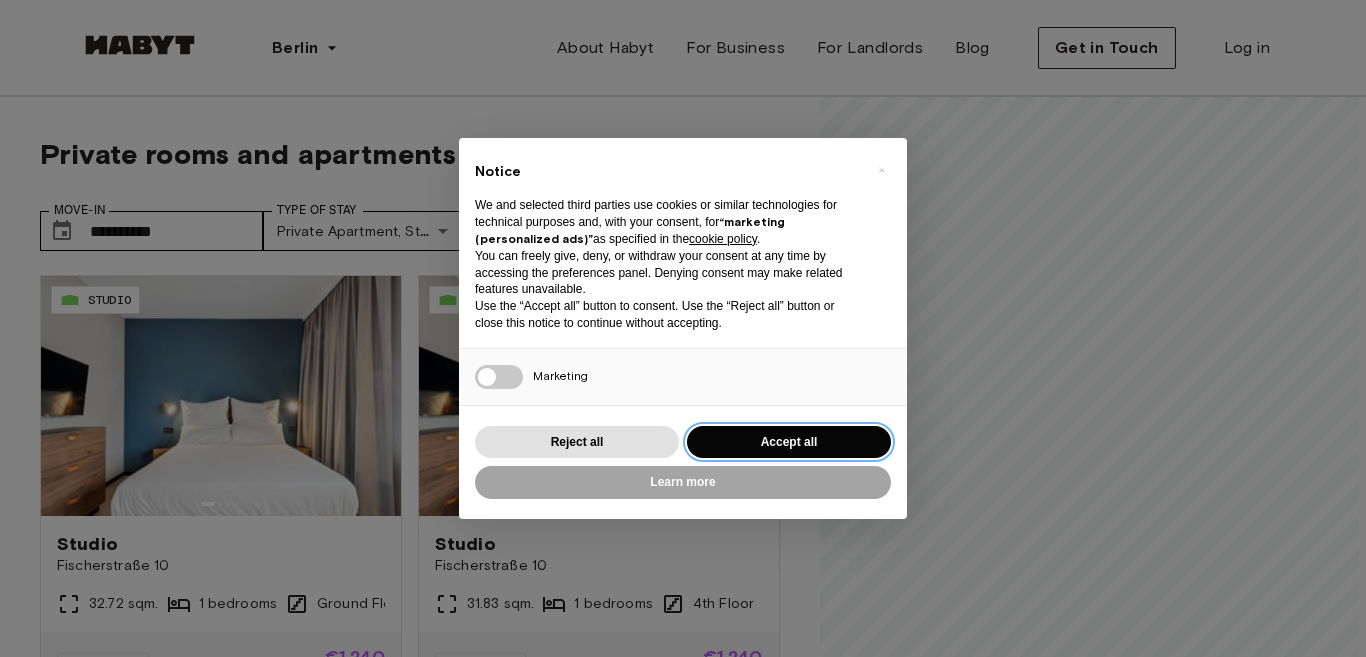 click on "Accept all" at bounding box center [789, 442] 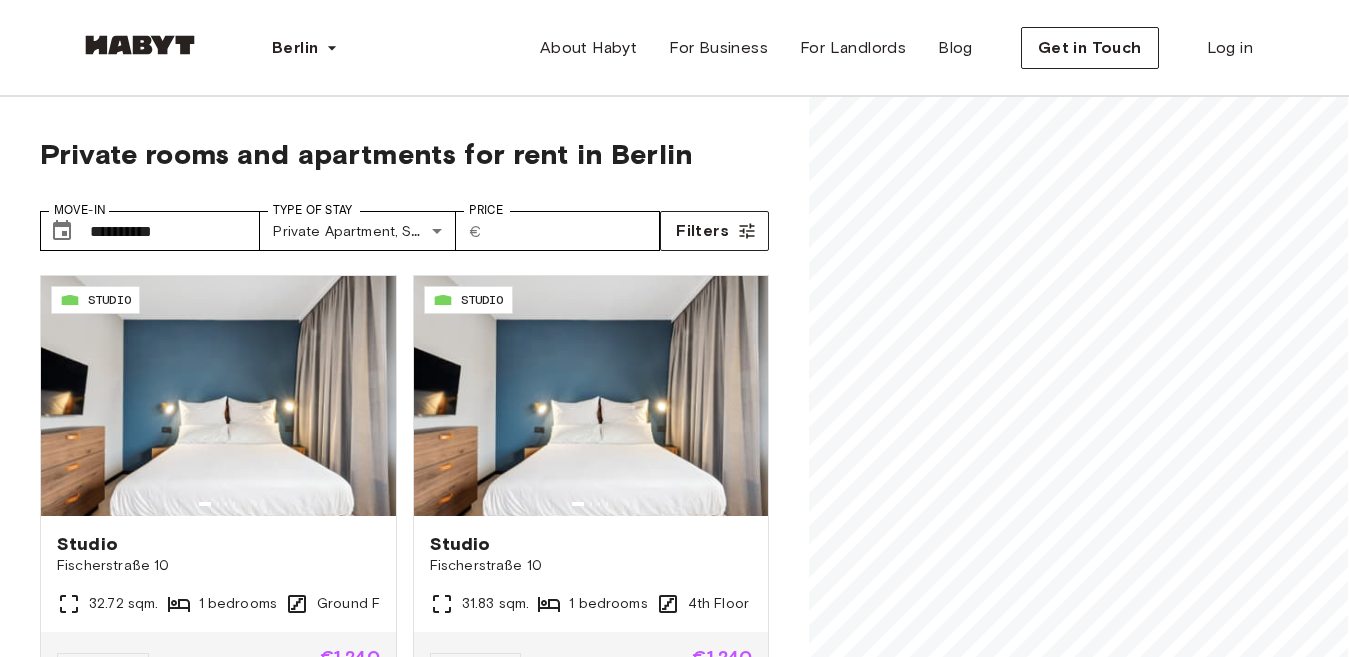 scroll, scrollTop: 0, scrollLeft: 0, axis: both 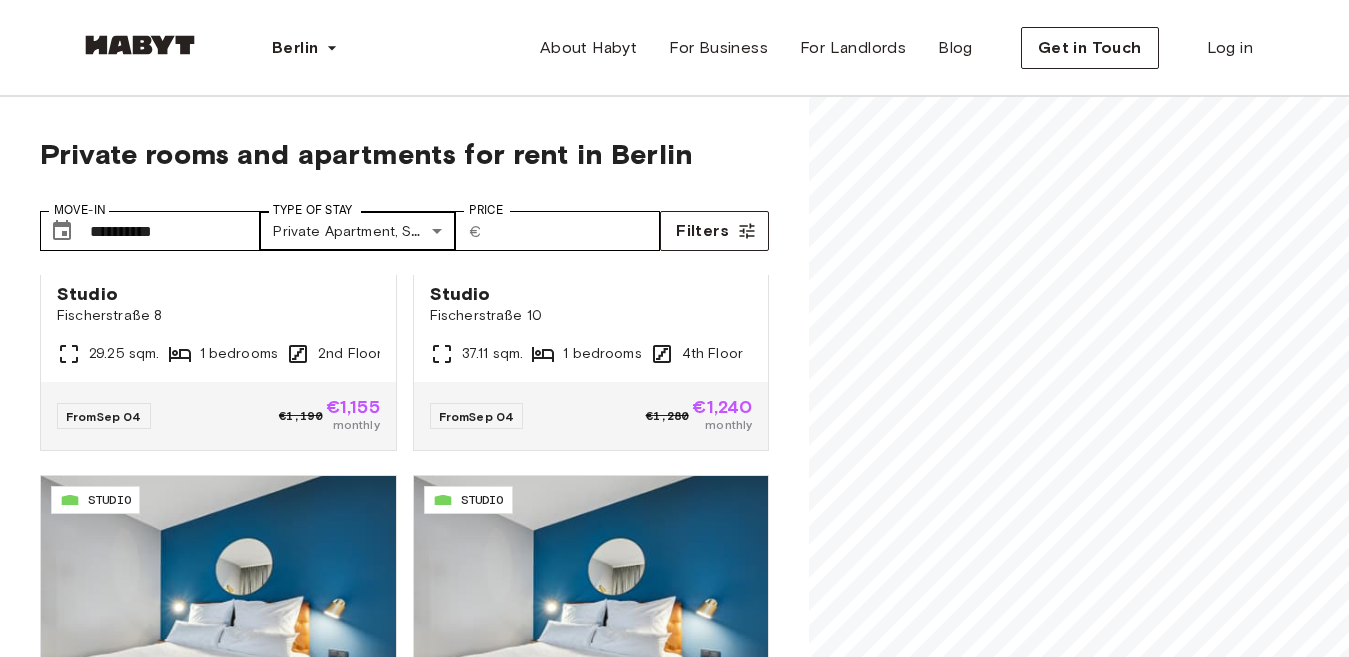 click on "**********" at bounding box center [674, 2404] 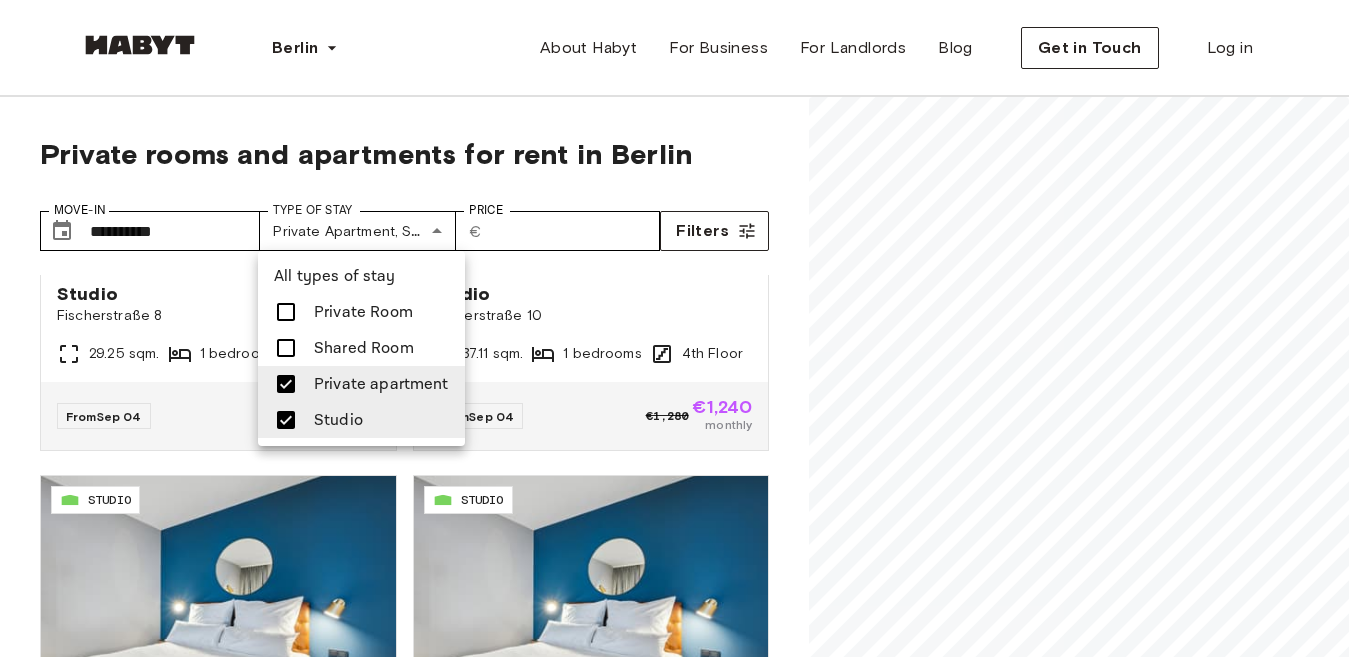 click on "Private Room" at bounding box center (363, 312) 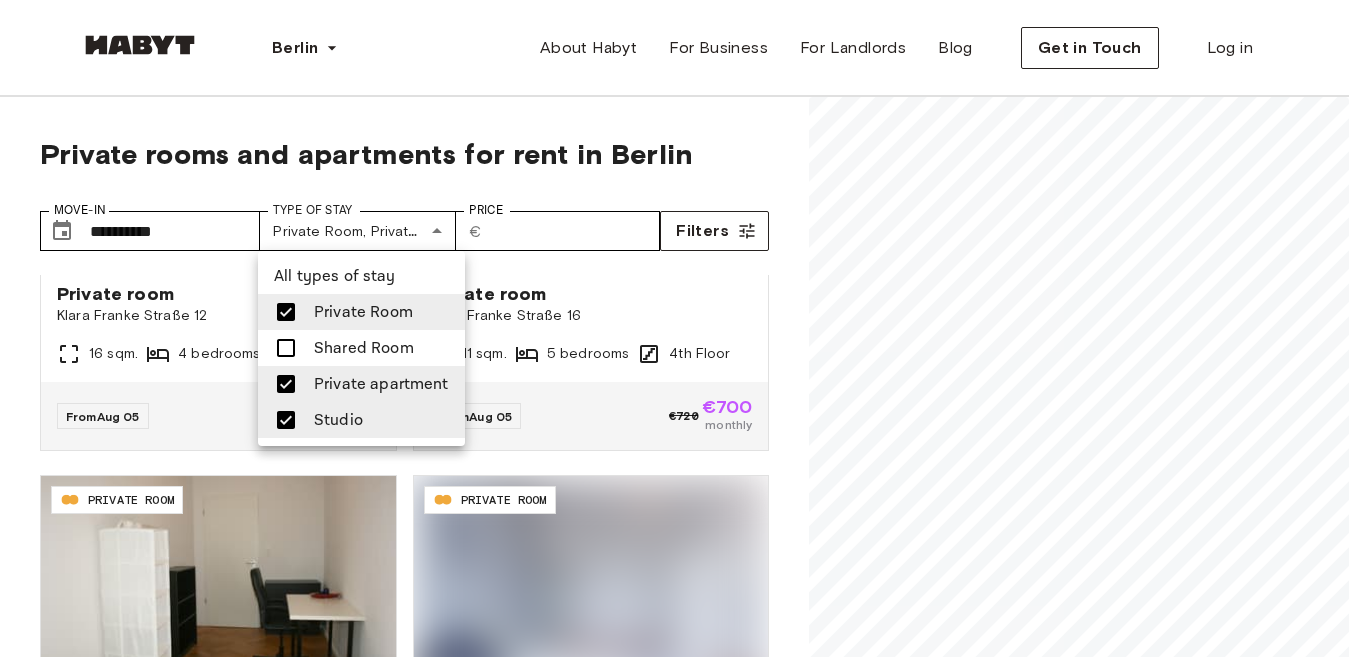 click at bounding box center (683, 328) 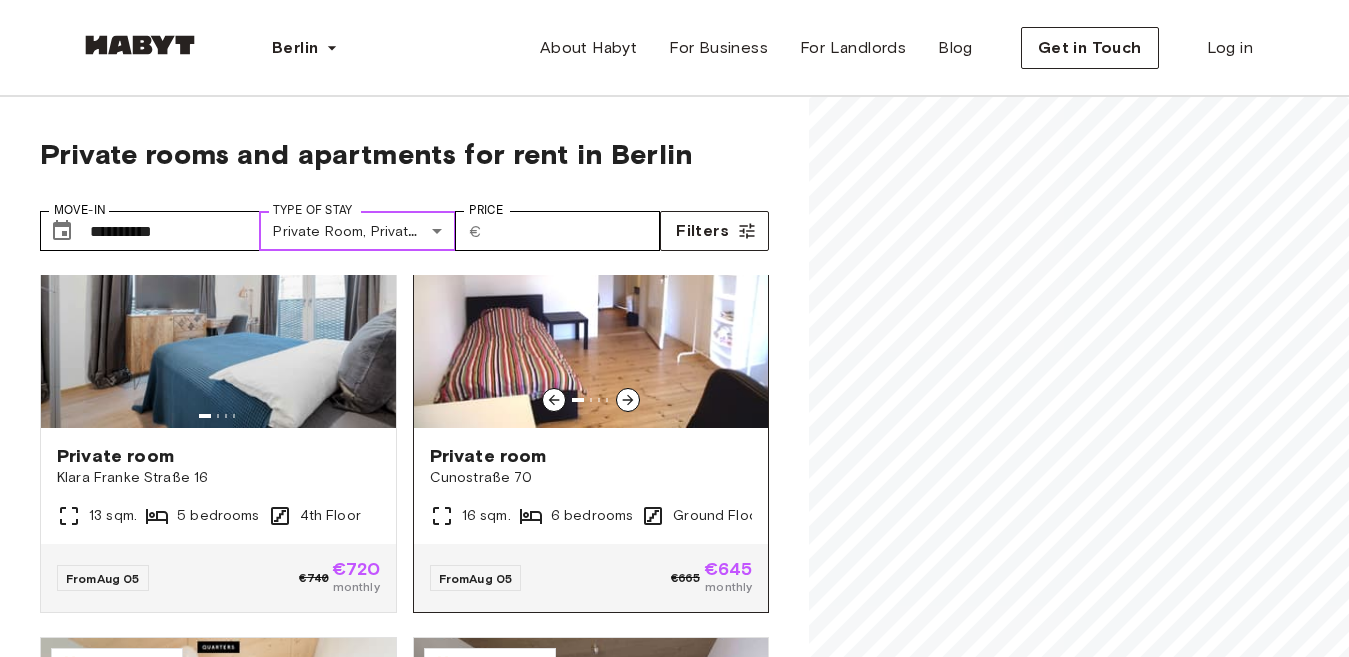 scroll, scrollTop: 100, scrollLeft: 0, axis: vertical 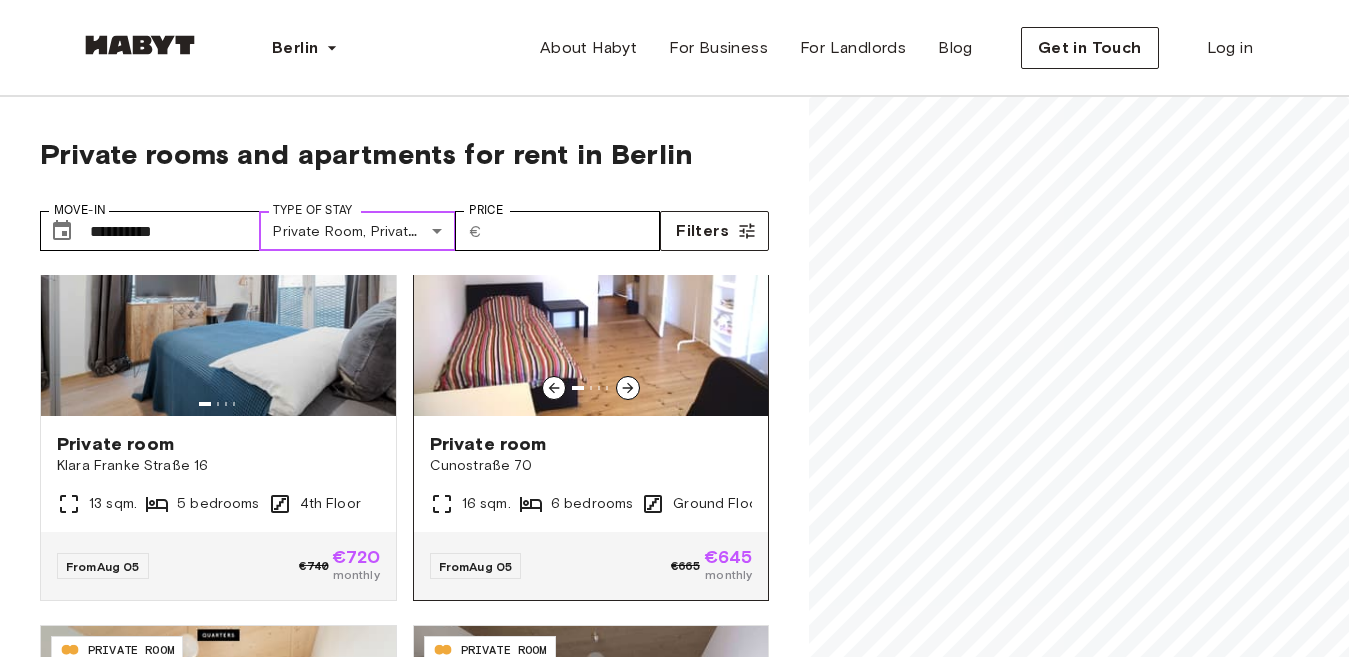click at bounding box center (591, 296) 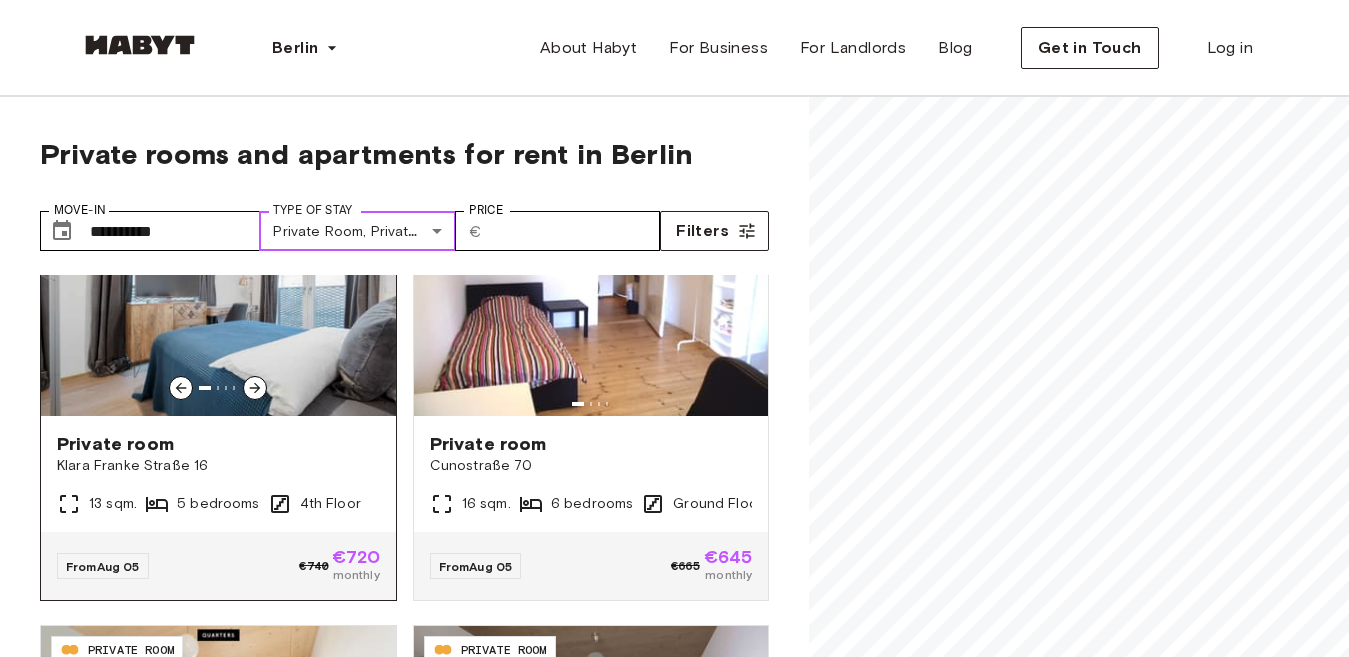 scroll, scrollTop: 0, scrollLeft: 0, axis: both 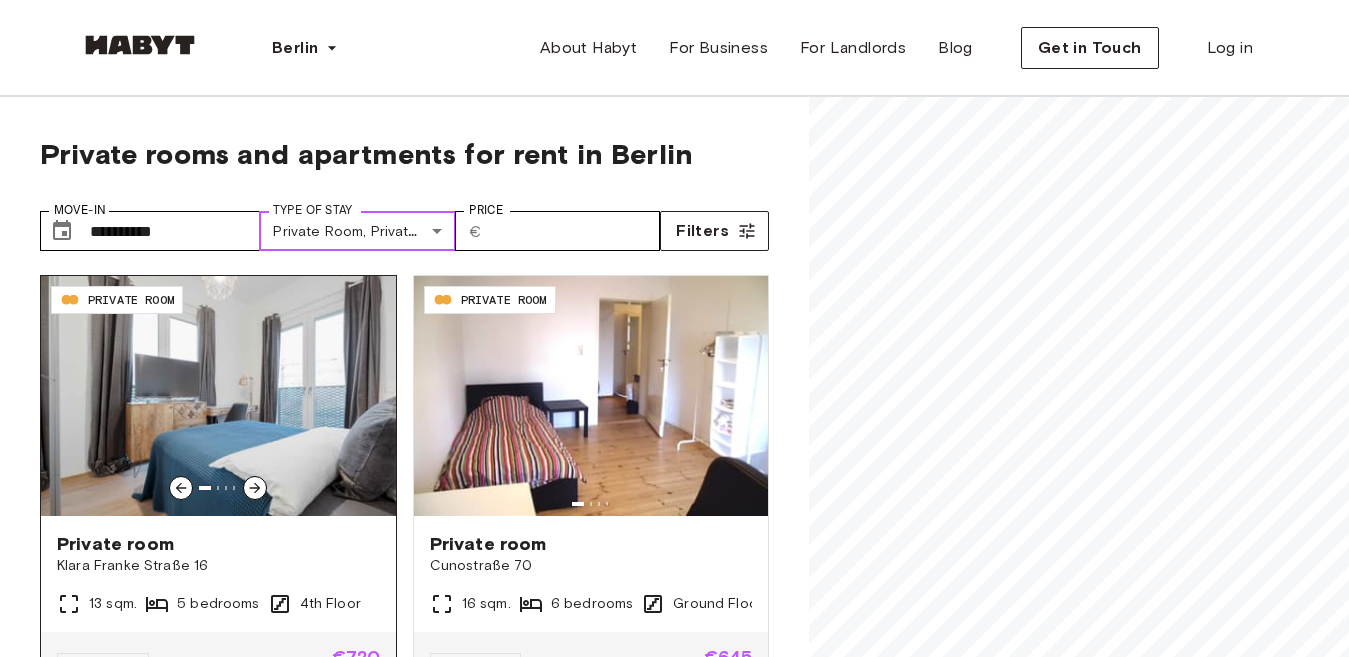 click at bounding box center (218, 396) 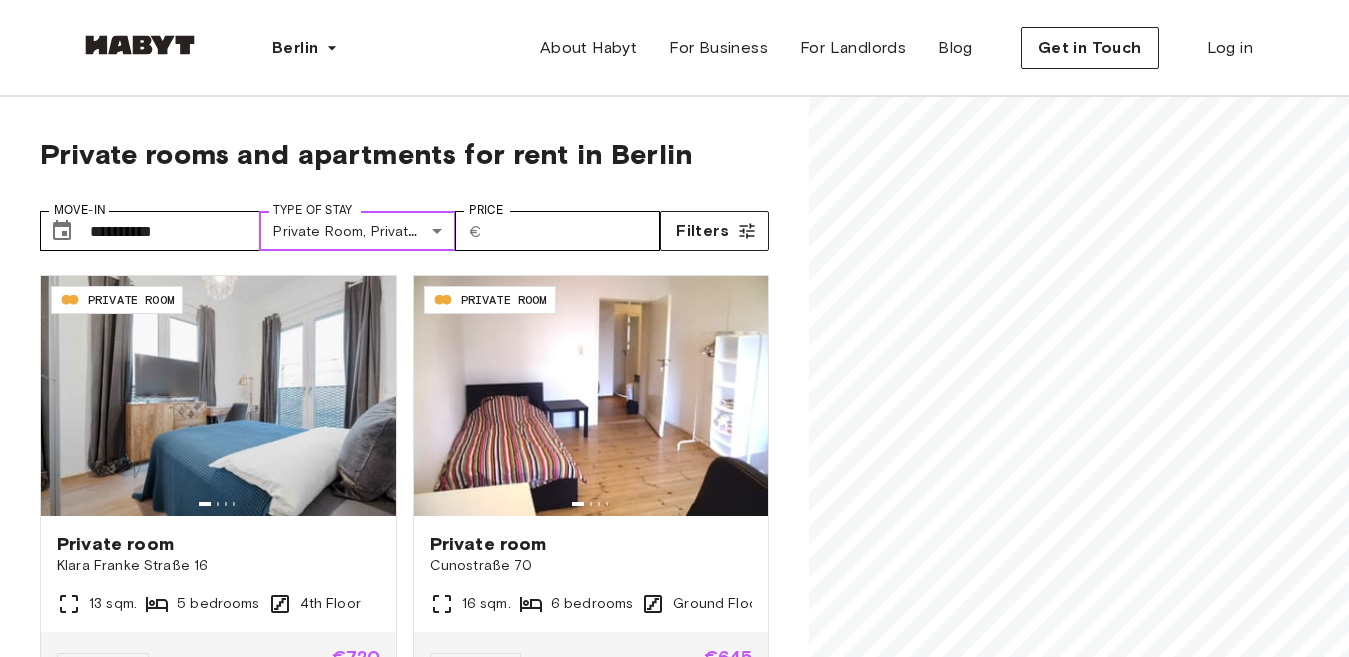 scroll, scrollTop: 400, scrollLeft: 0, axis: vertical 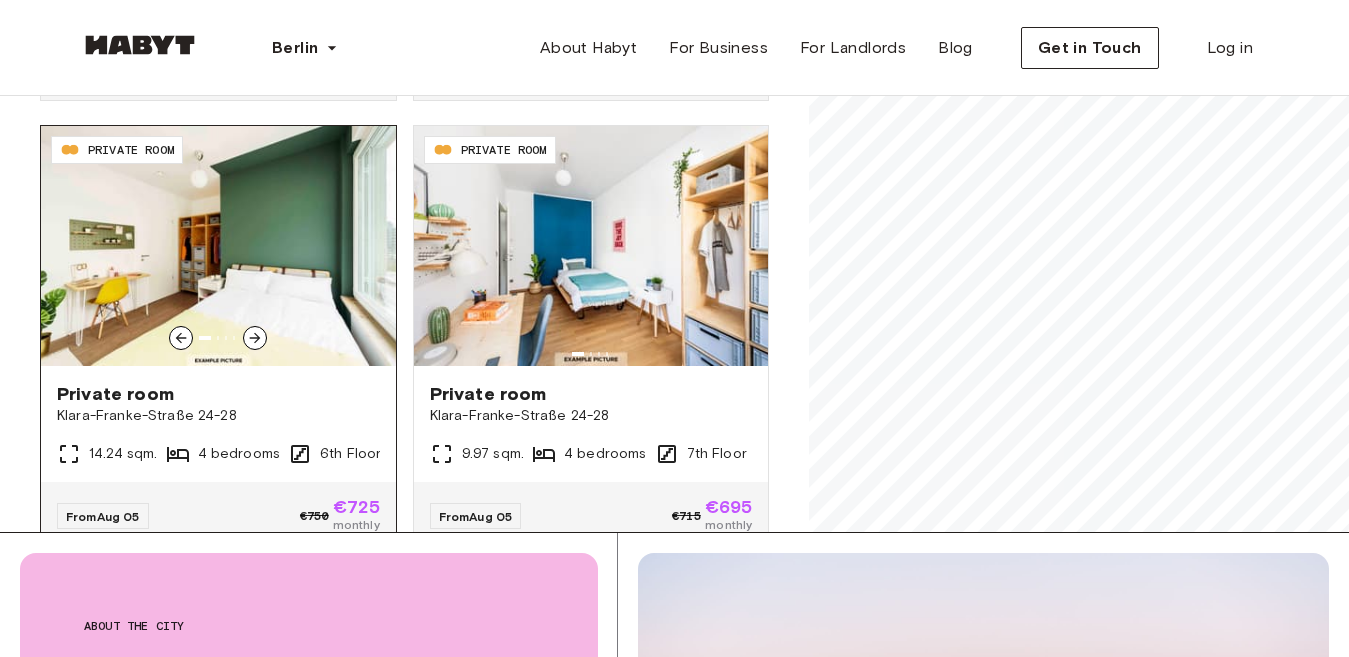 drag, startPoint x: 241, startPoint y: 213, endPoint x: 262, endPoint y: 222, distance: 22.847319 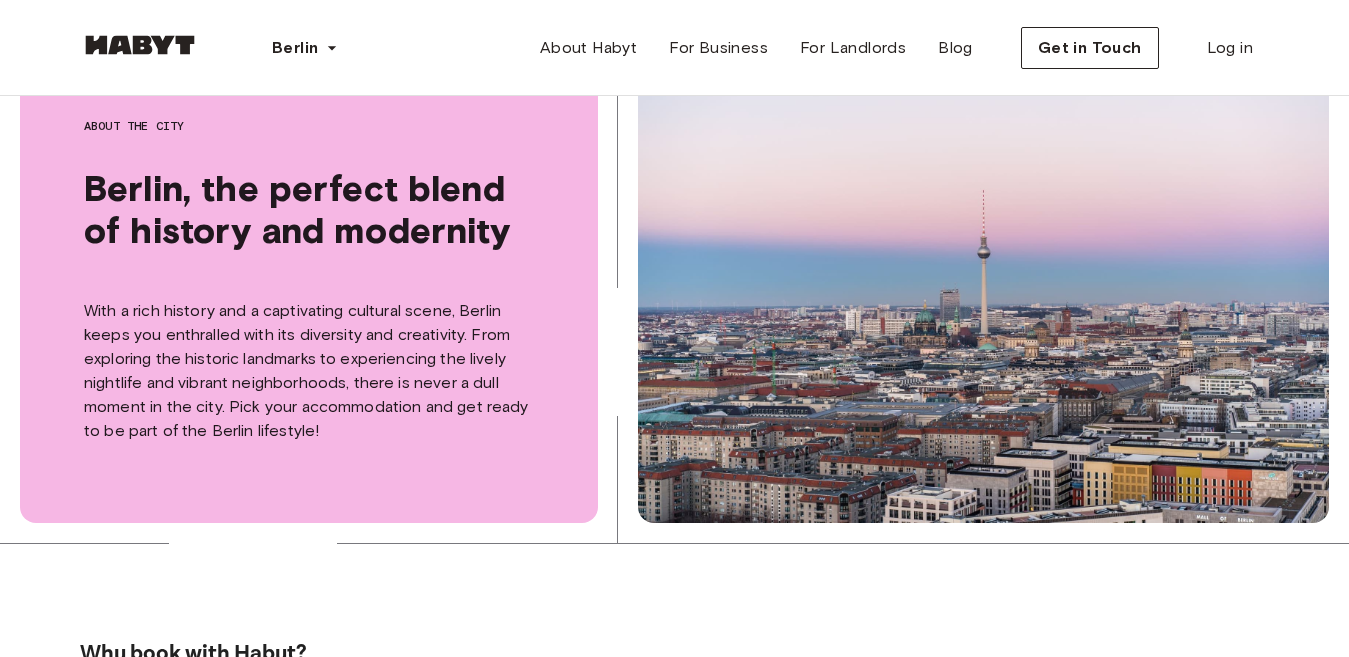 scroll, scrollTop: 1400, scrollLeft: 0, axis: vertical 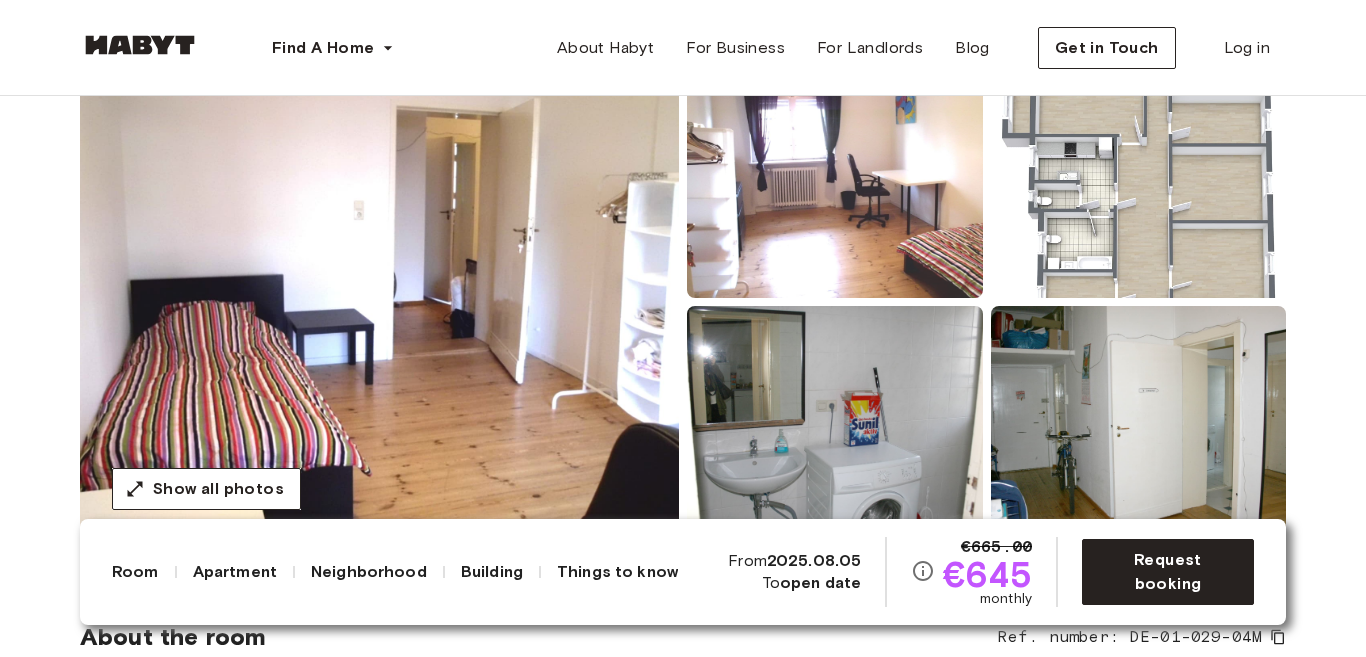 click at bounding box center [379, 302] 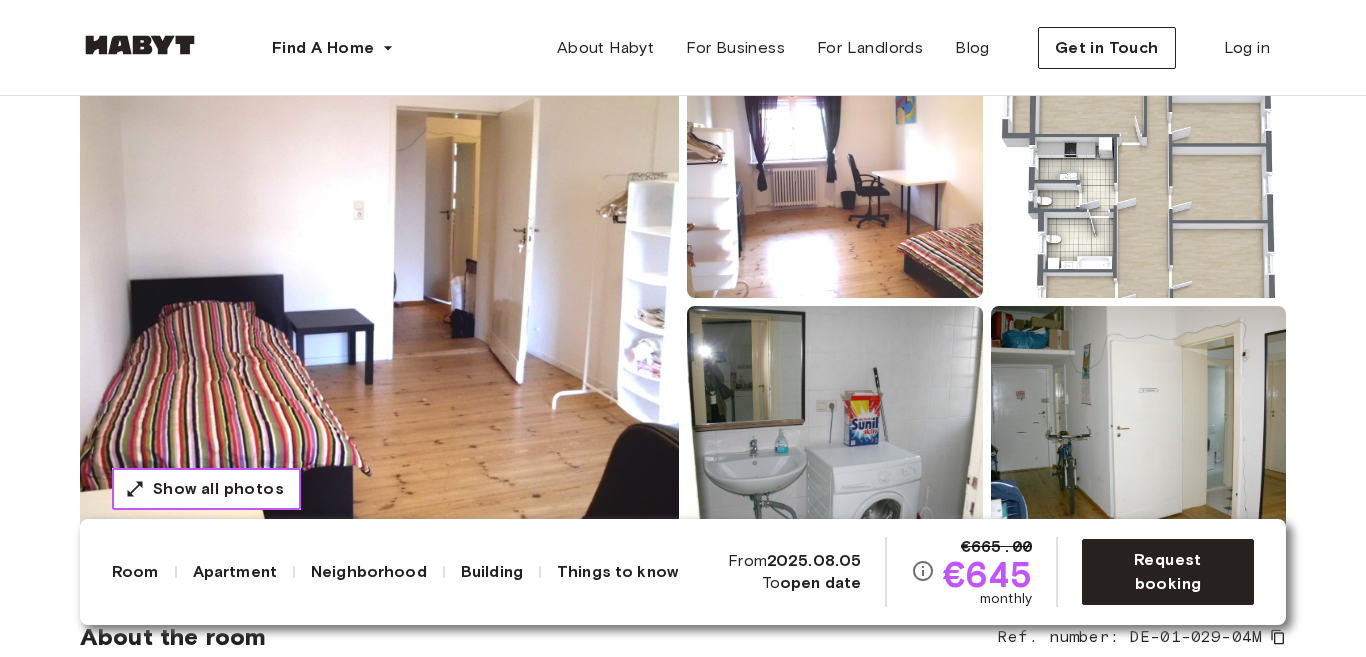 click on "Show all photos" at bounding box center [218, 489] 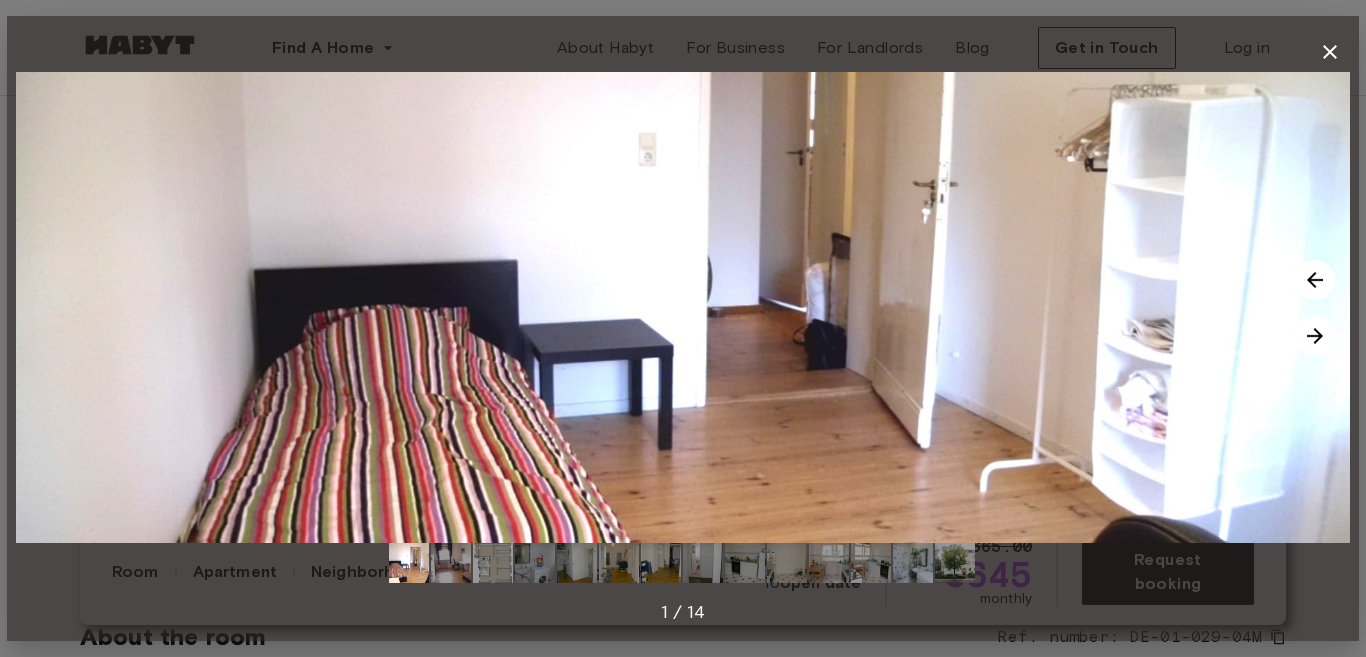 click at bounding box center (1315, 336) 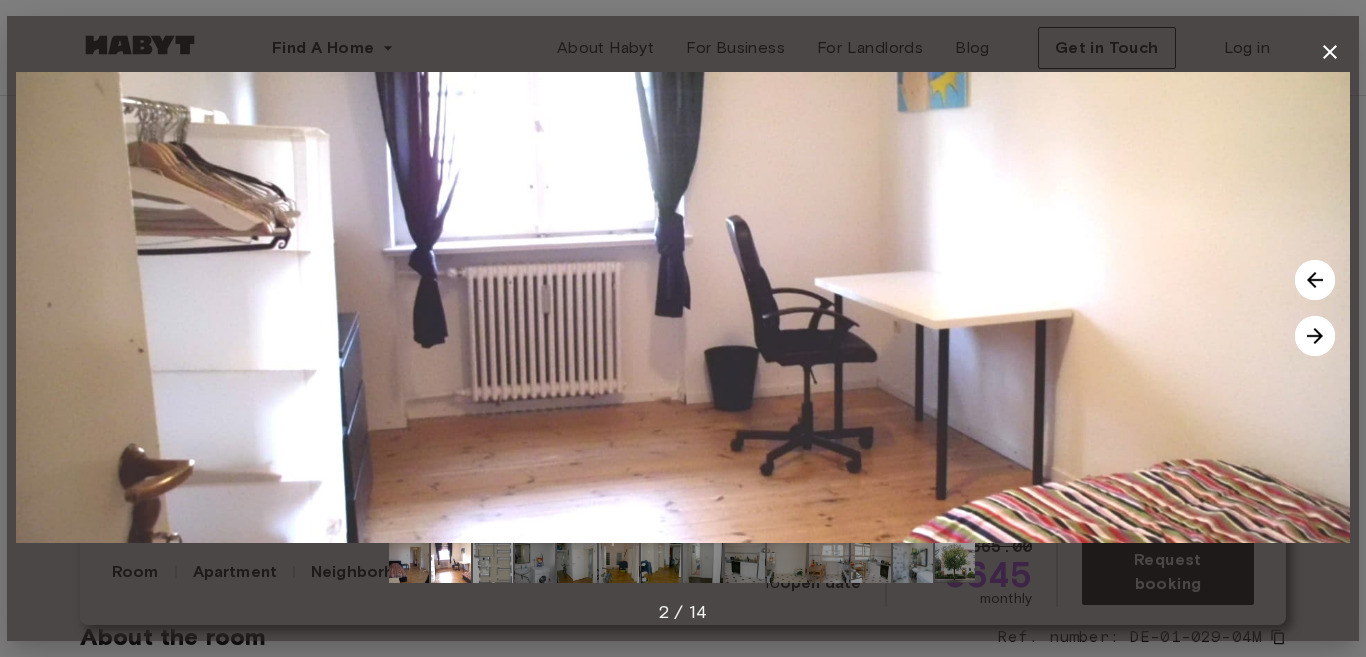 click at bounding box center [1315, 336] 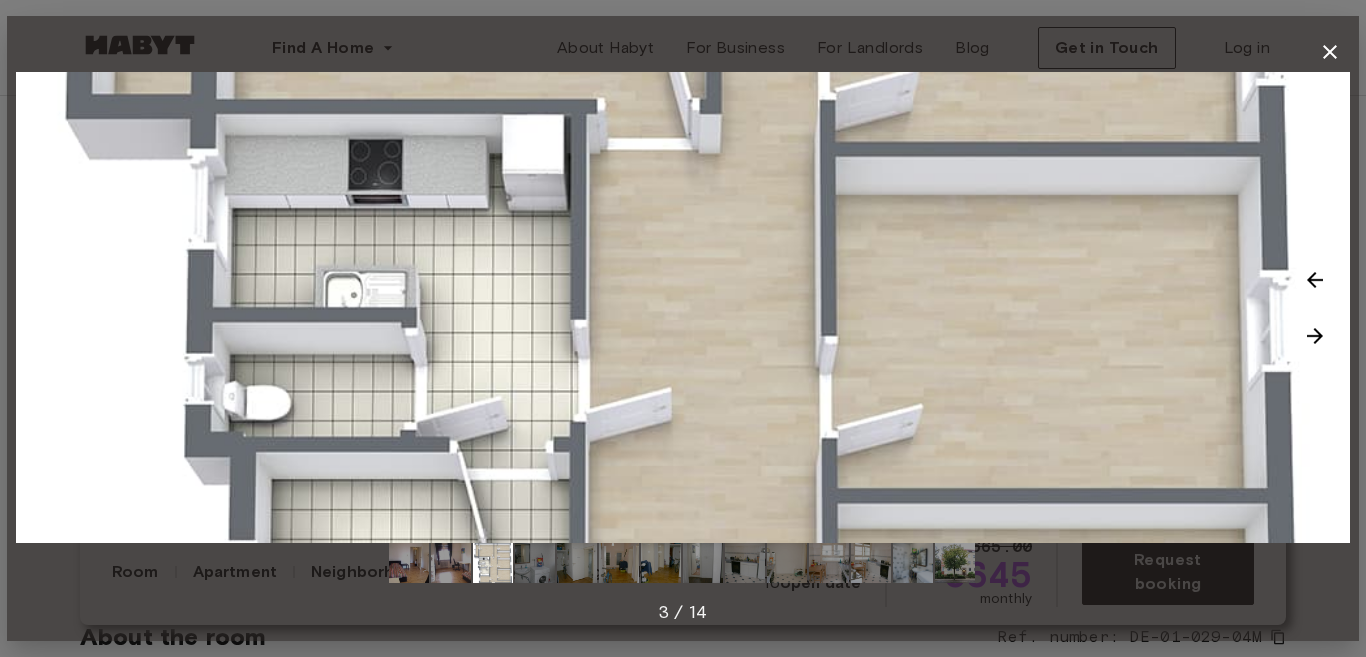 click at bounding box center [1315, 336] 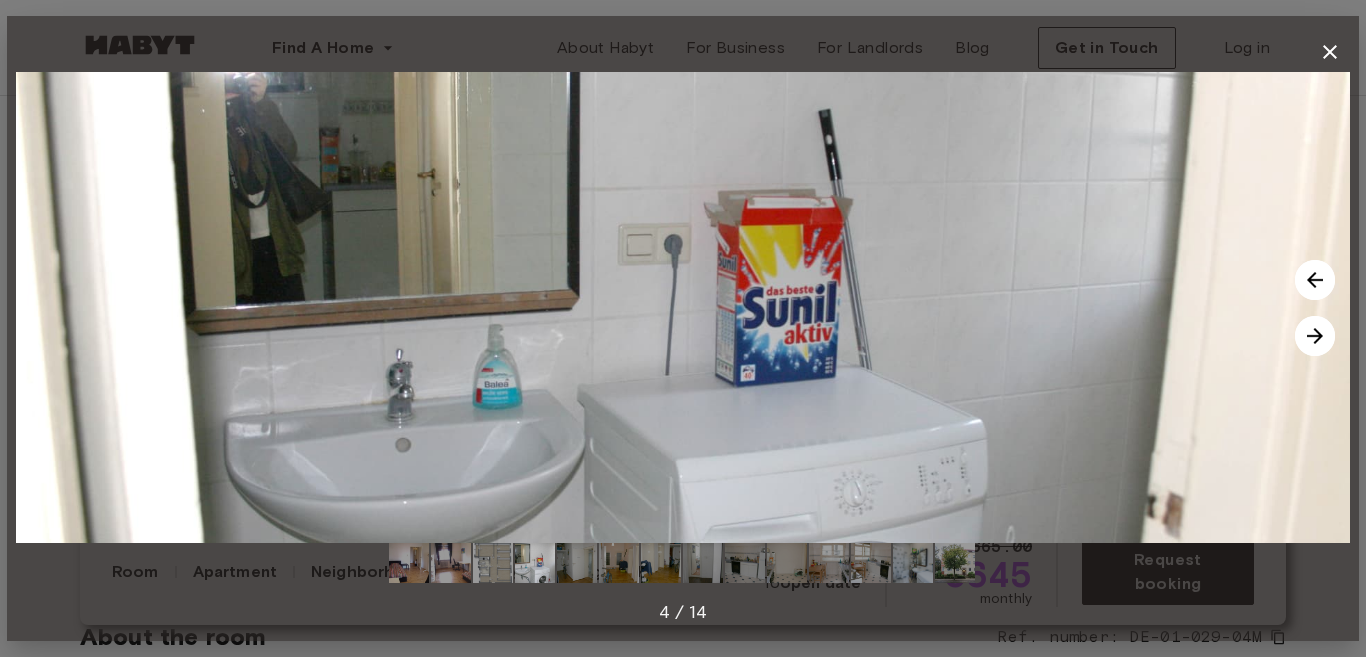 click at bounding box center (1315, 336) 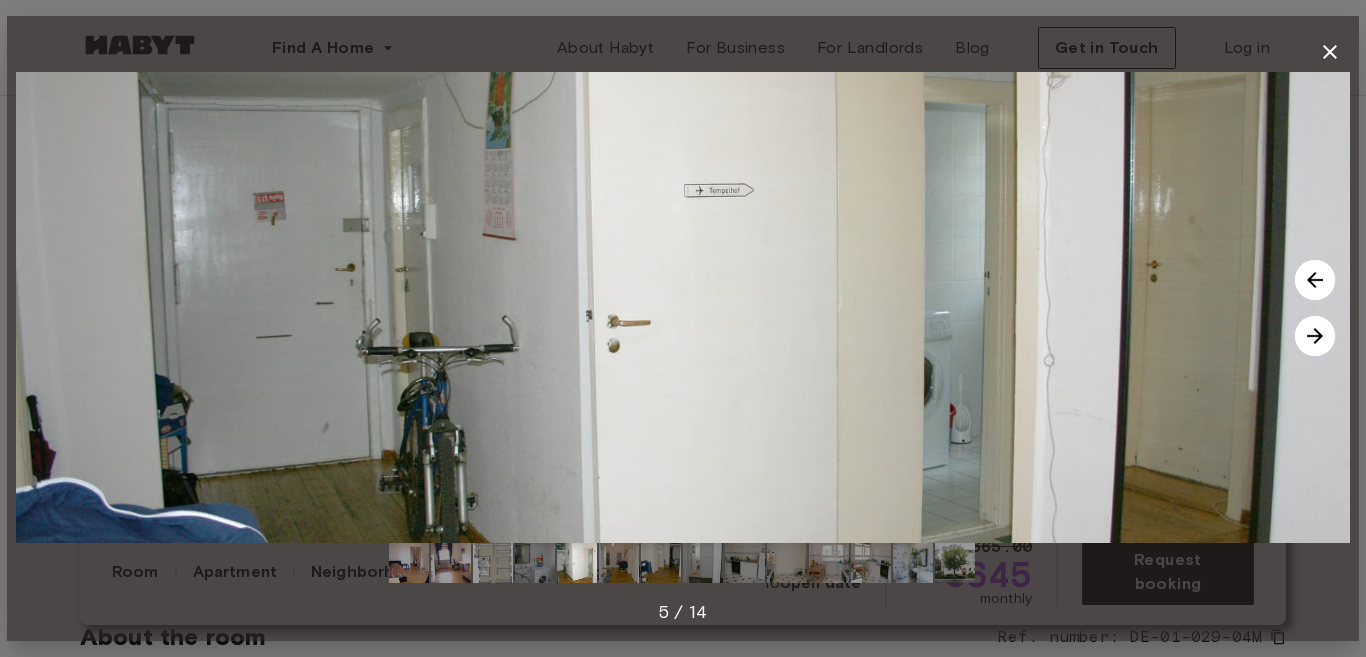 click 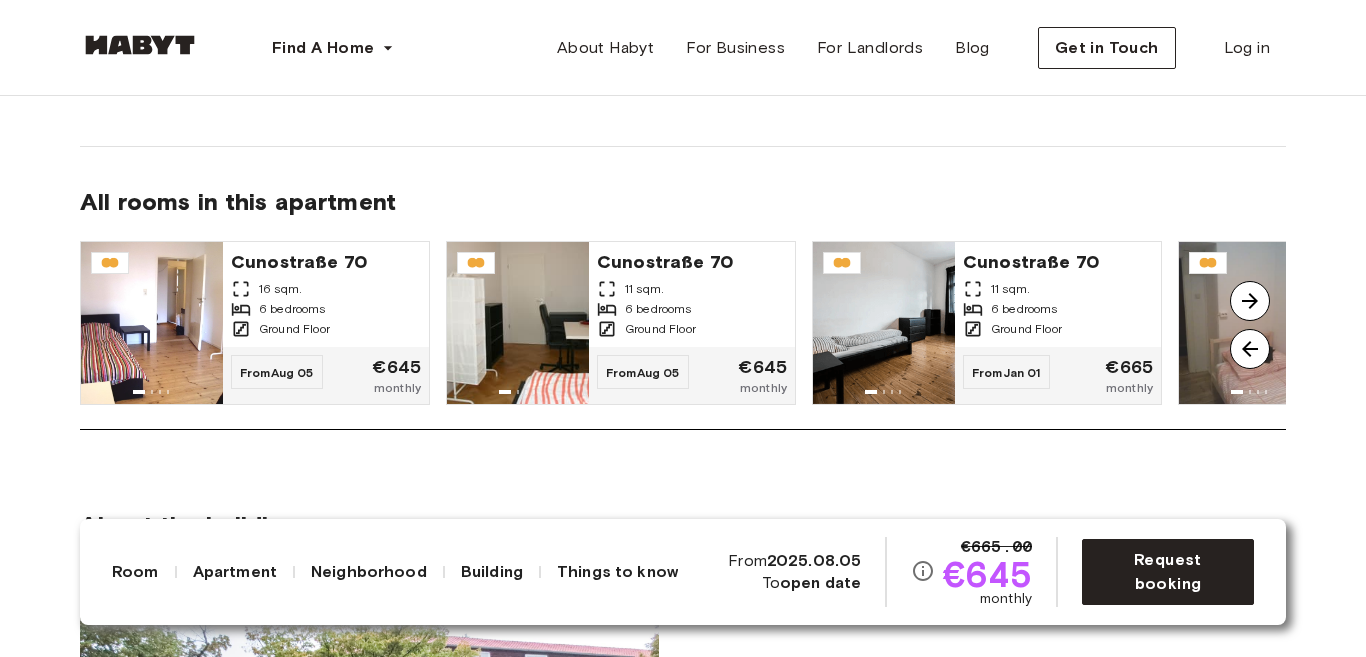 scroll, scrollTop: 1500, scrollLeft: 0, axis: vertical 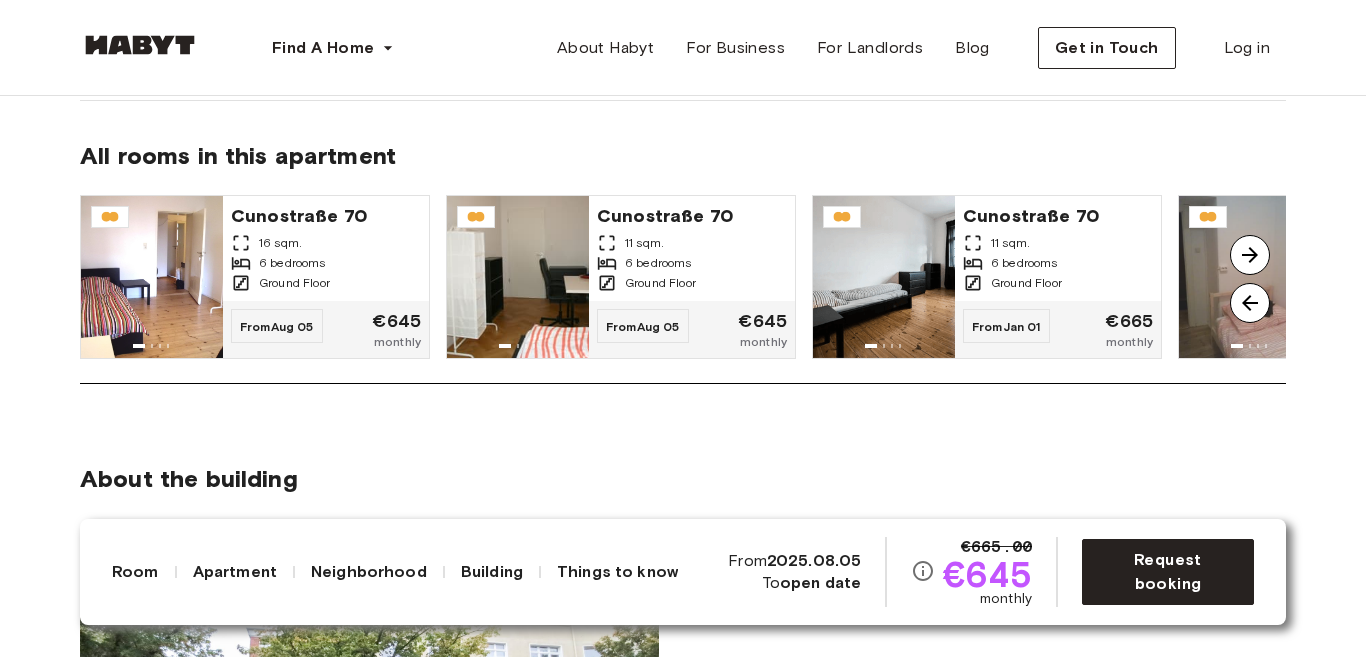 click at bounding box center [1250, 255] 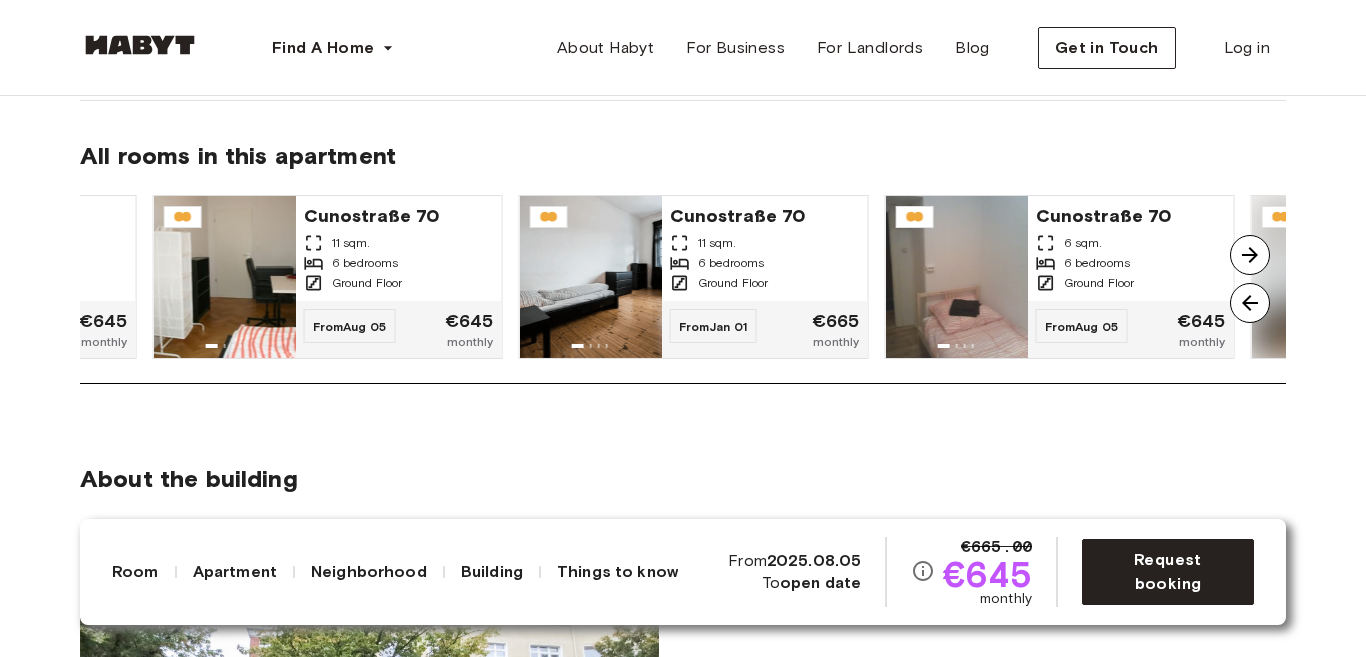click at bounding box center [1250, 255] 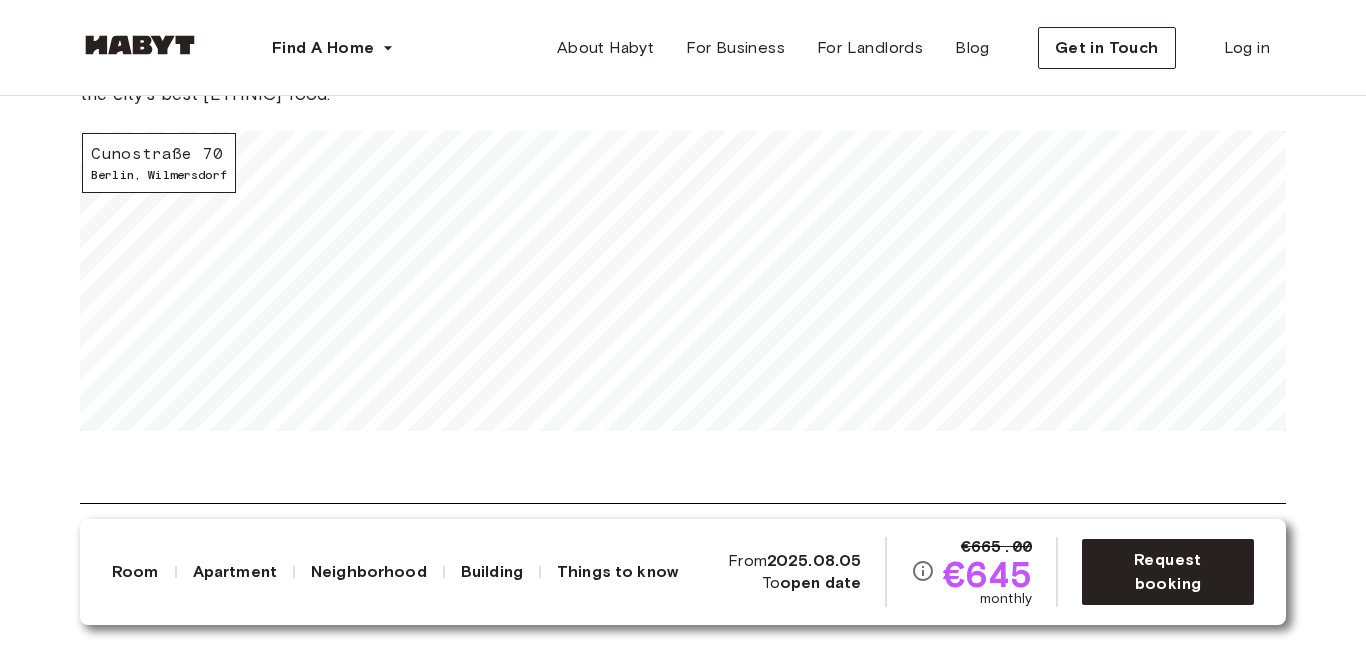 scroll, scrollTop: 2300, scrollLeft: 0, axis: vertical 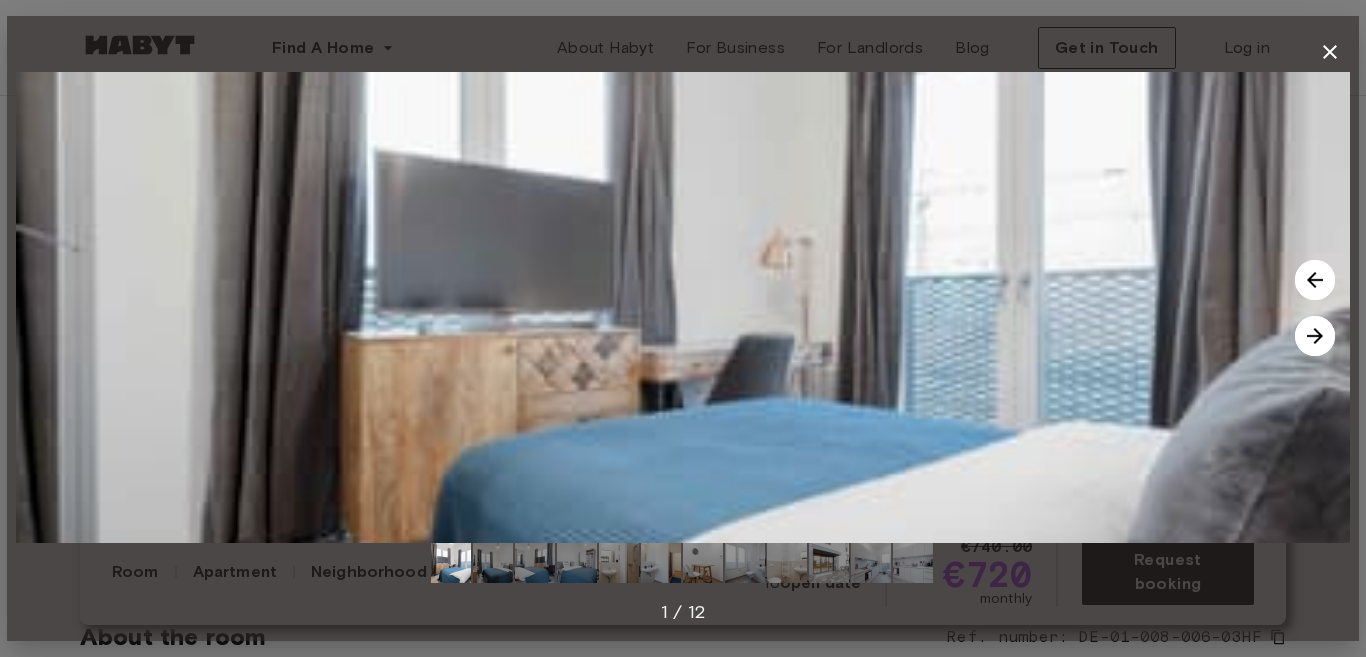 click at bounding box center [1315, 336] 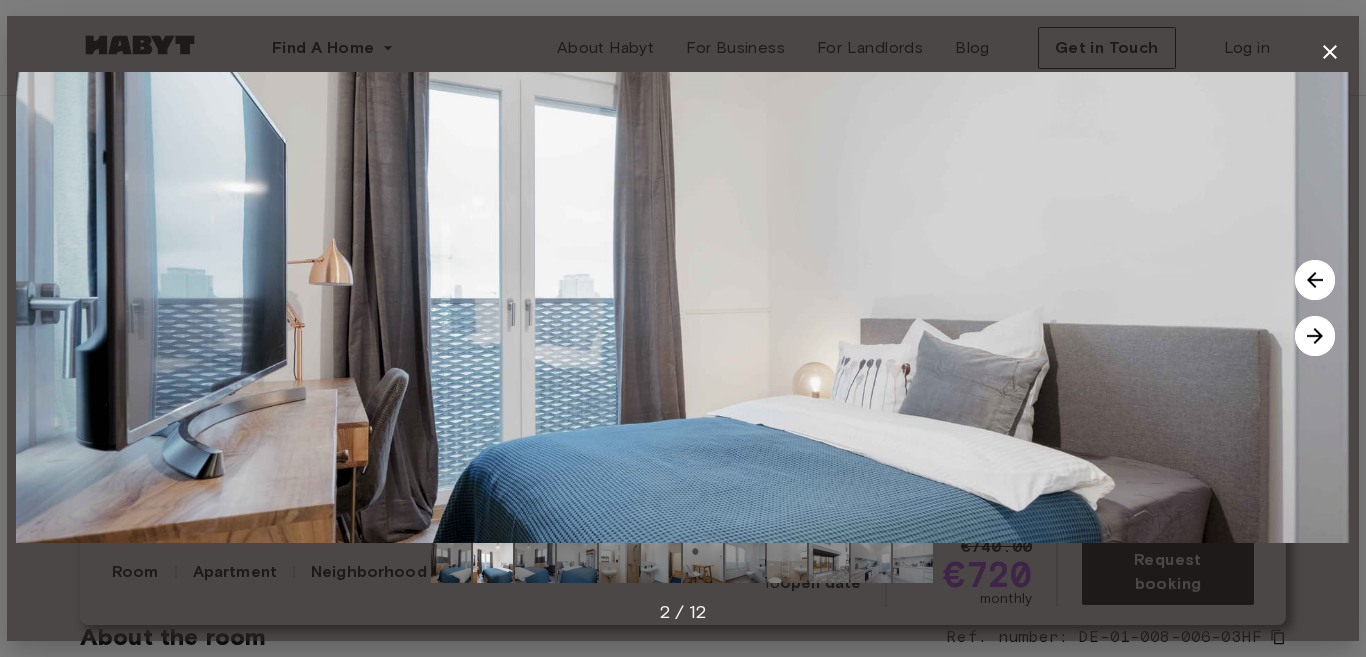 click at bounding box center [1315, 336] 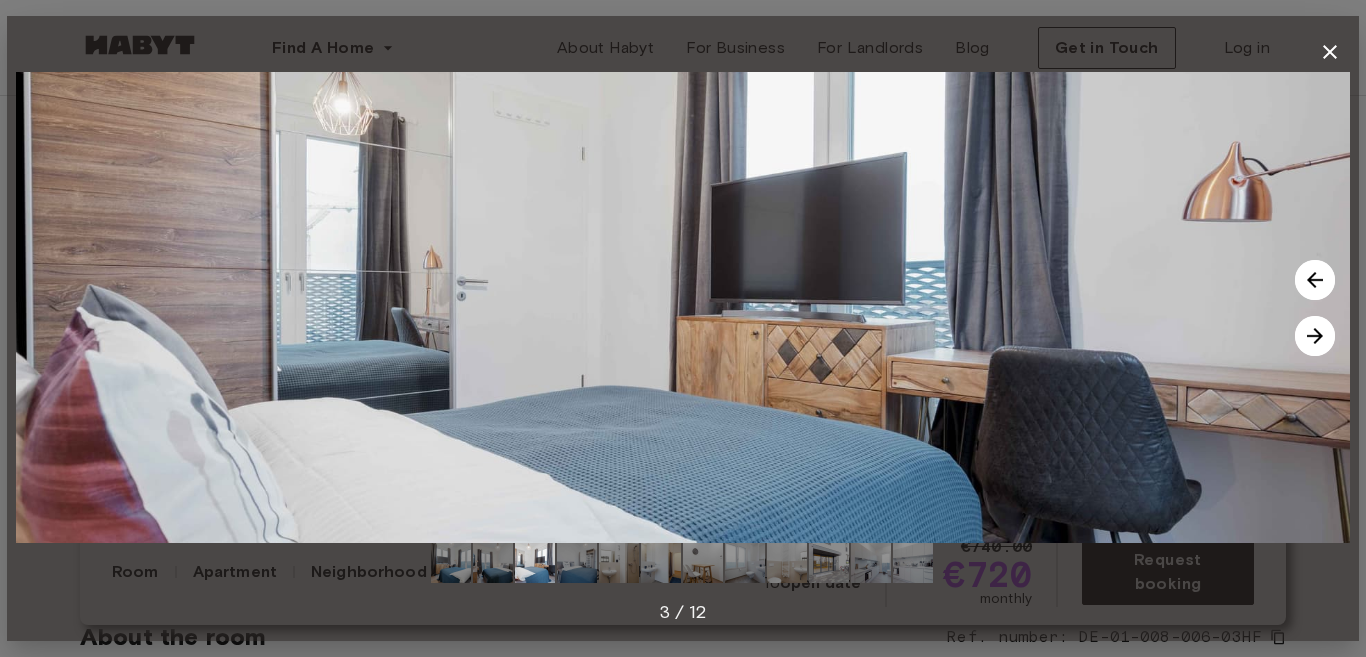 click at bounding box center [1315, 336] 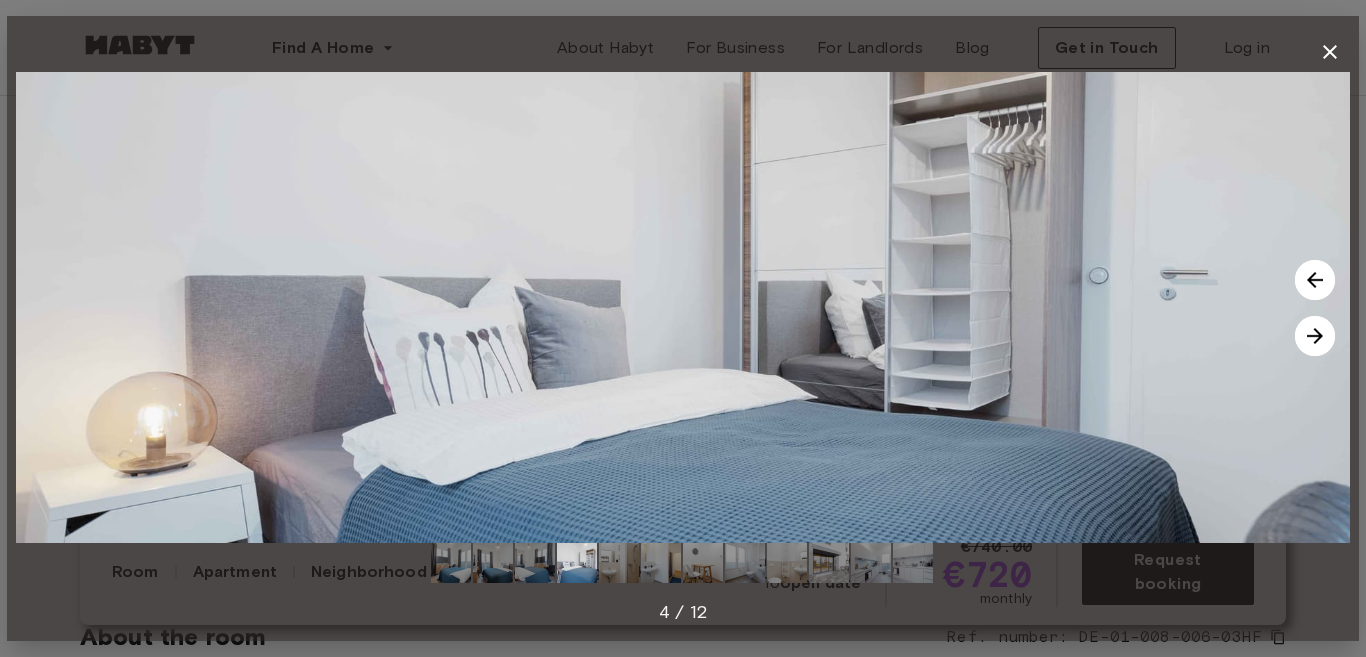 click at bounding box center [1315, 336] 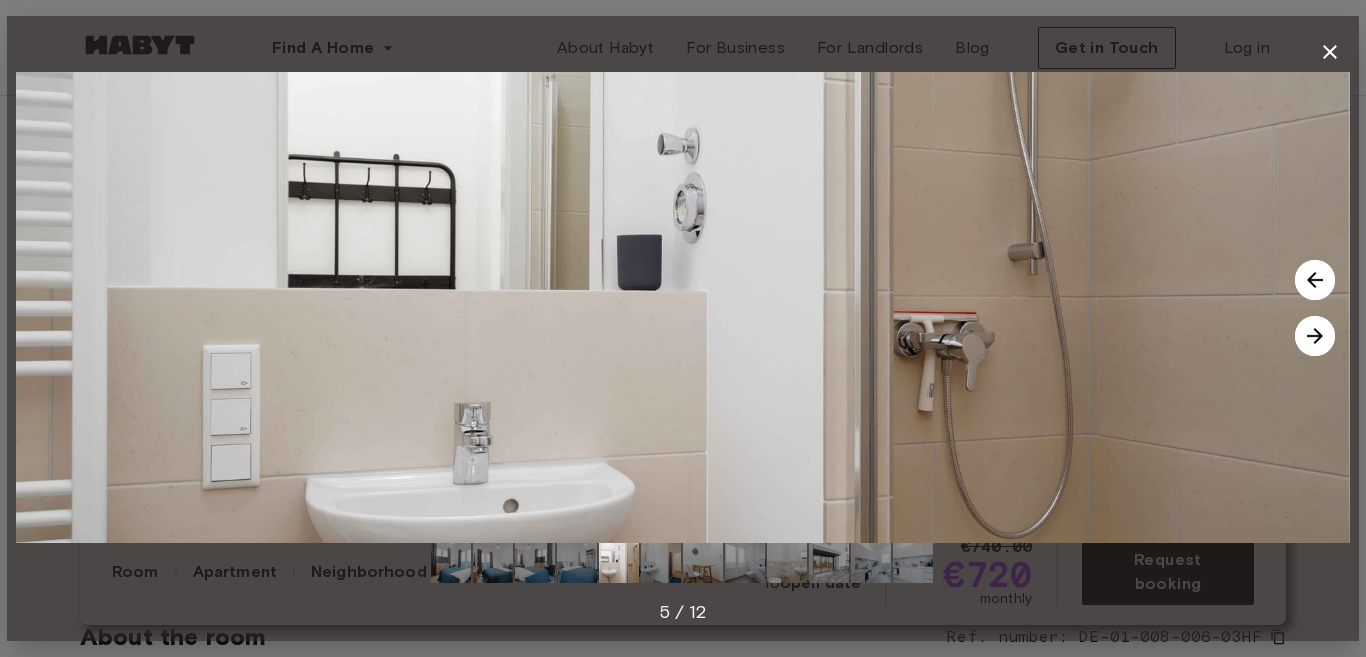 click at bounding box center (1315, 336) 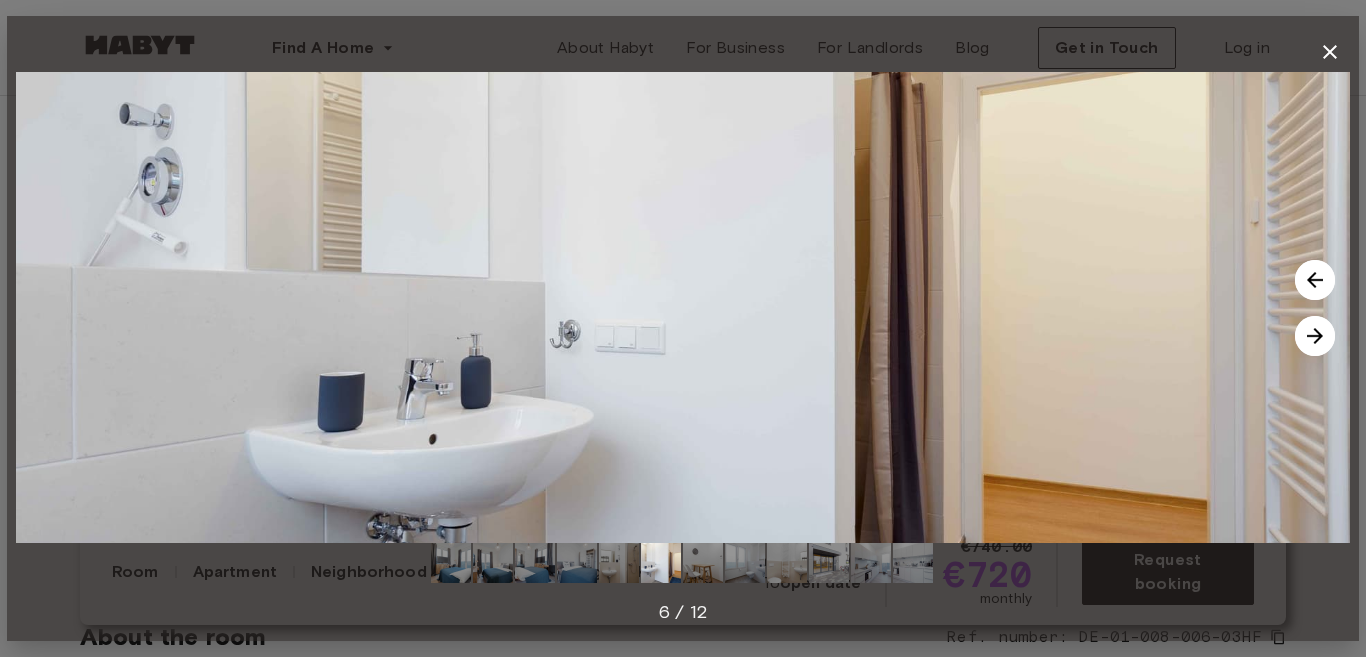 click 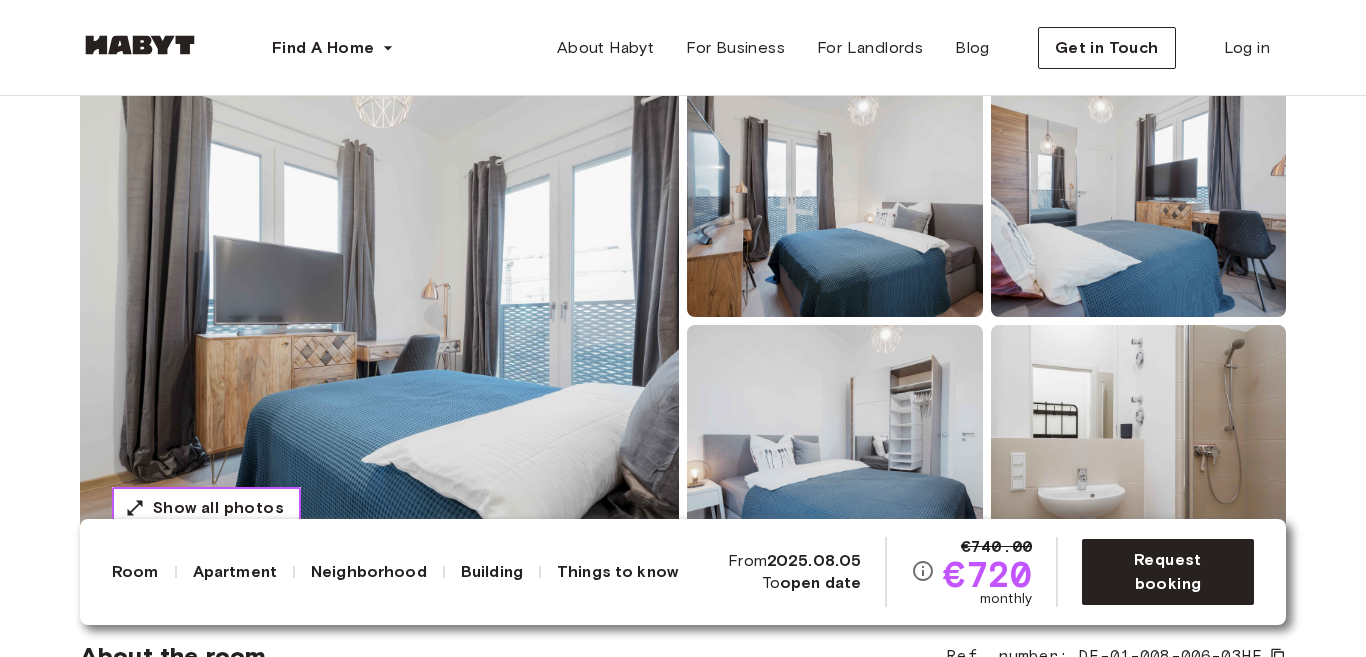 scroll, scrollTop: 100, scrollLeft: 0, axis: vertical 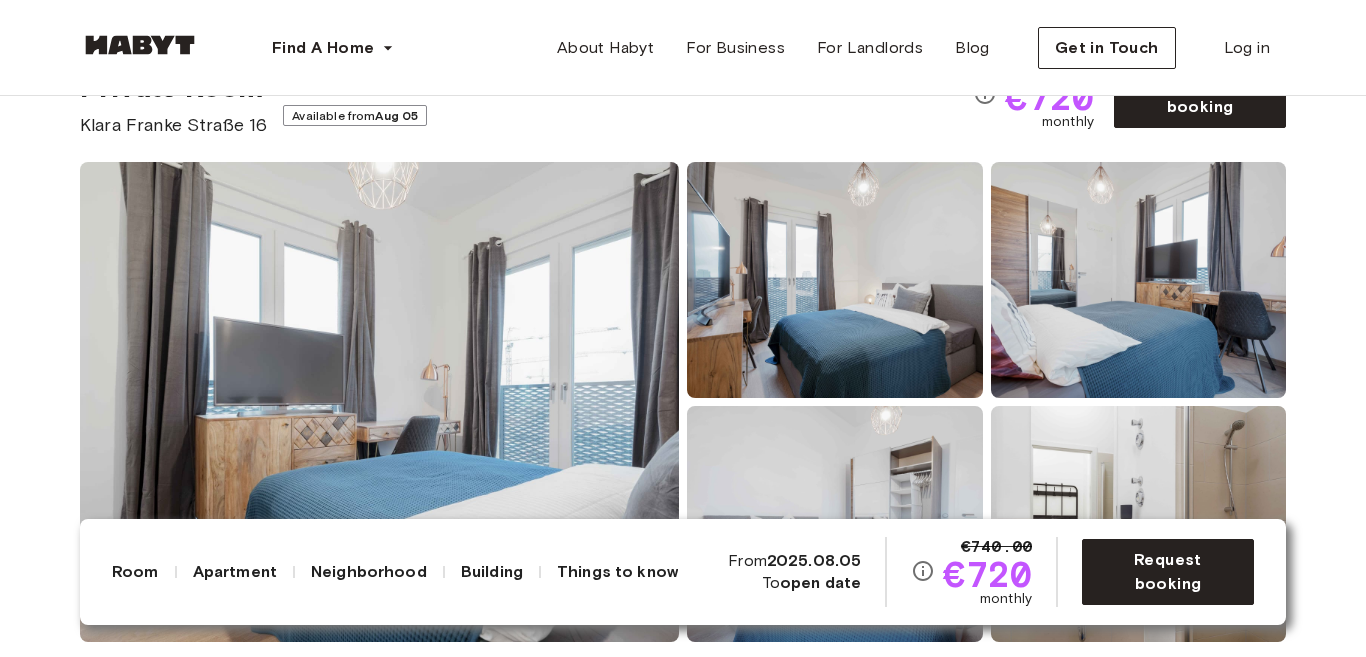 click at bounding box center [379, 402] 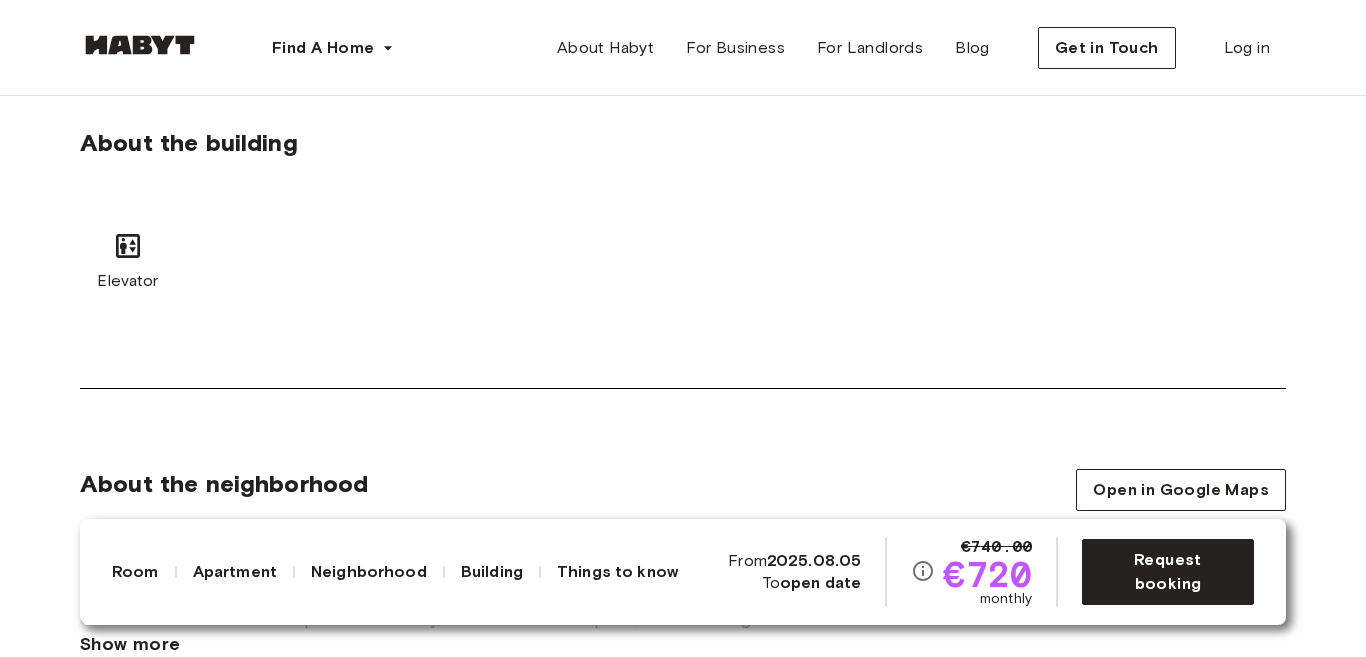 scroll, scrollTop: 2000, scrollLeft: 0, axis: vertical 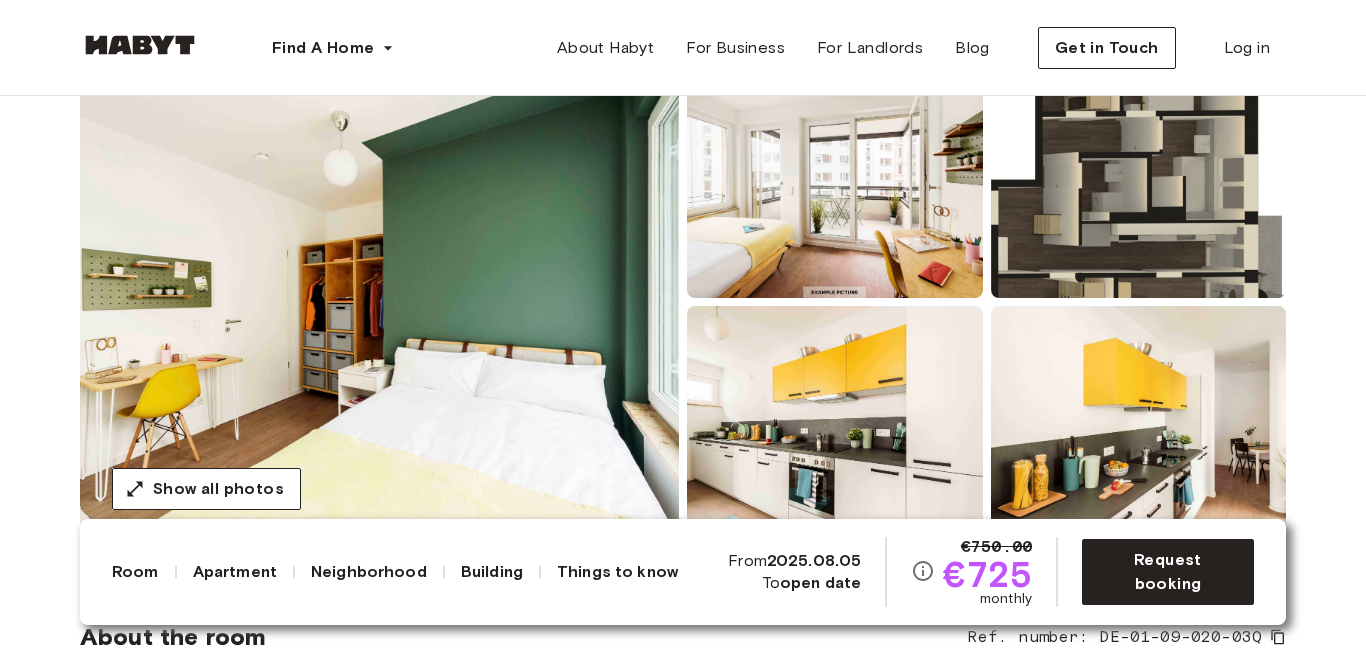 click at bounding box center (379, 302) 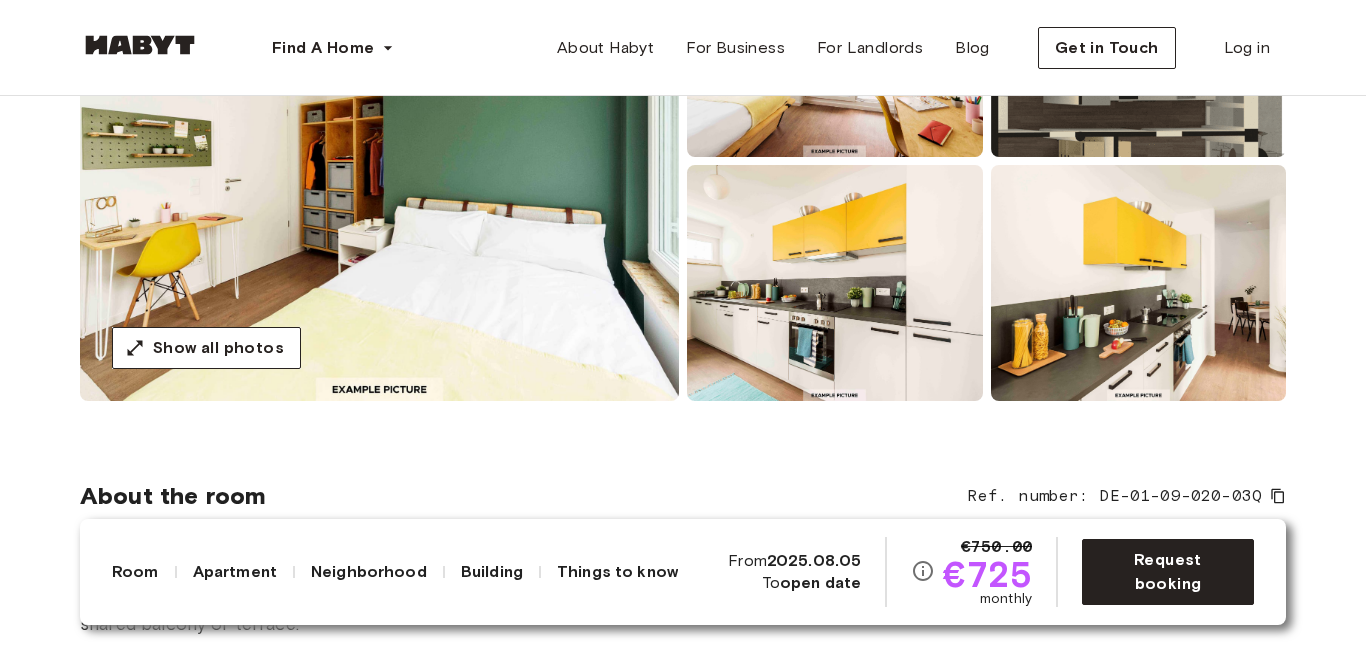 scroll, scrollTop: 200, scrollLeft: 0, axis: vertical 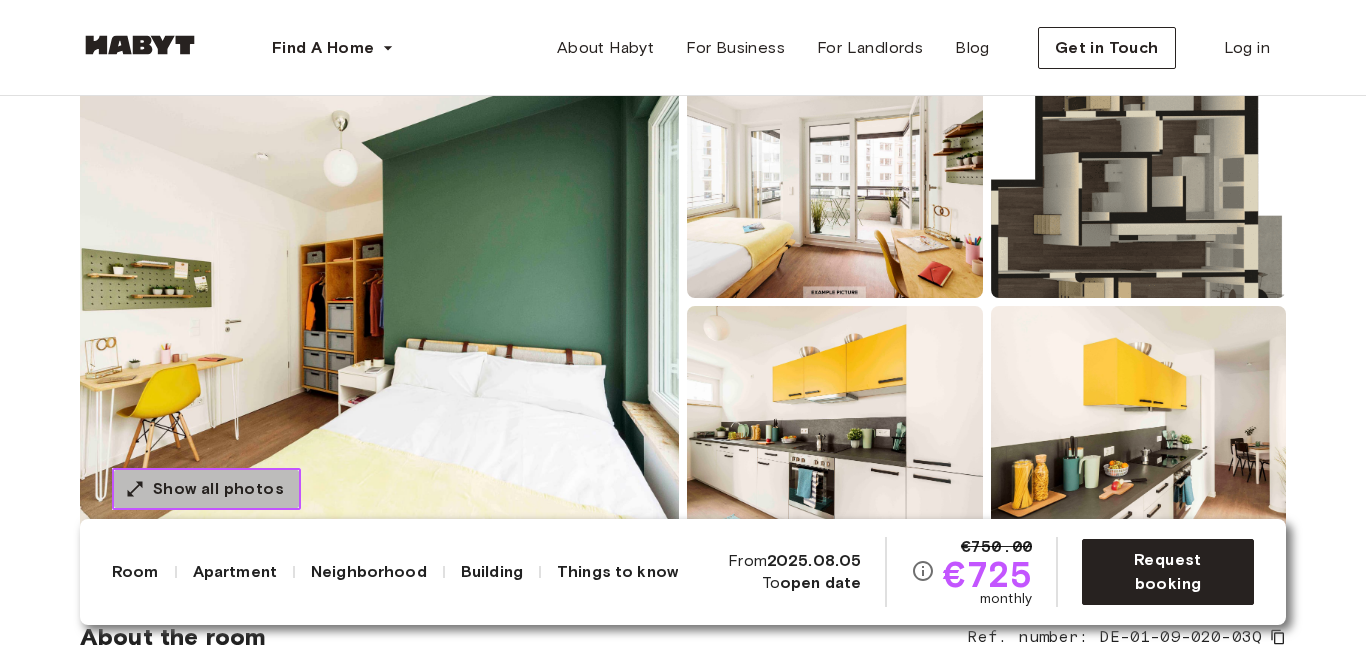 click on "Show all photos" at bounding box center (206, 489) 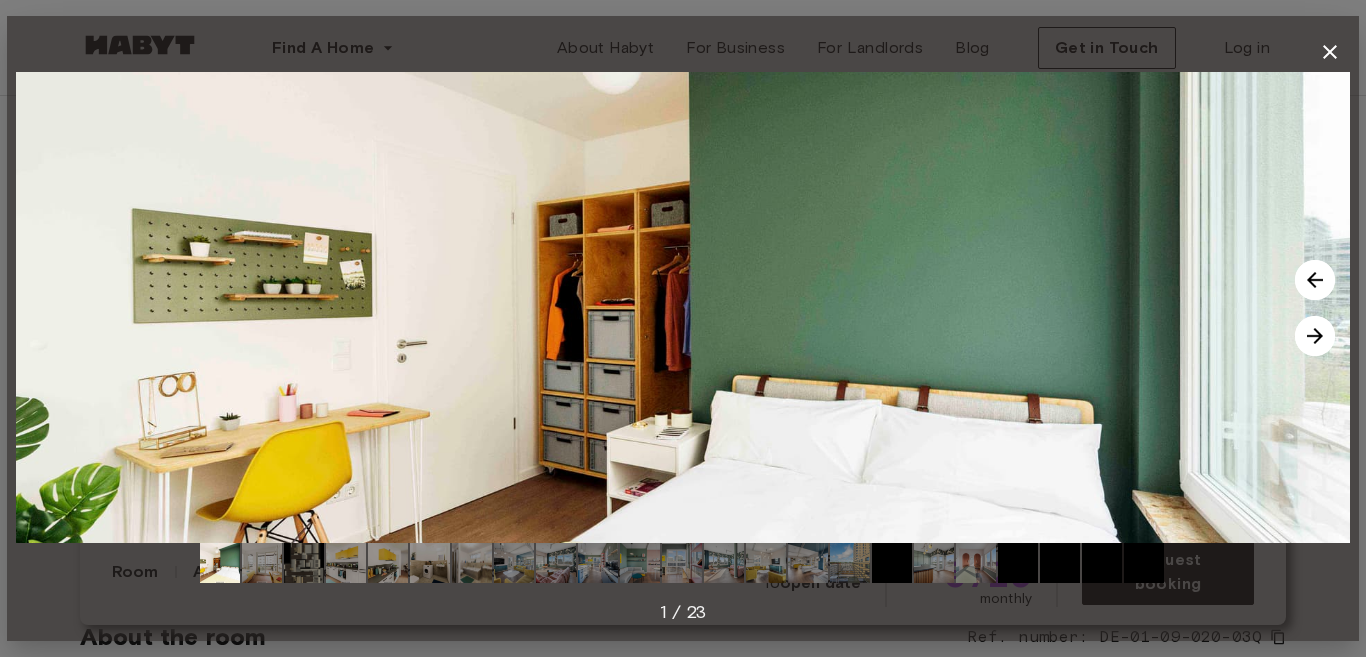 click at bounding box center (1315, 336) 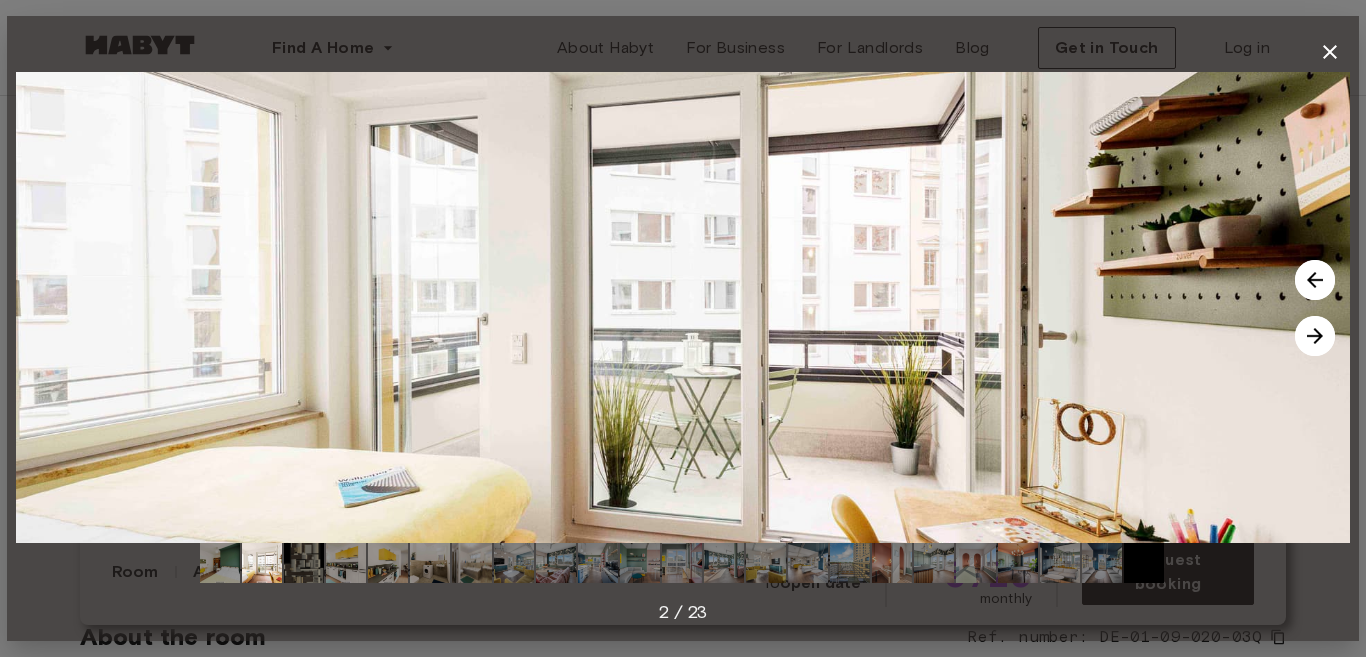 click at bounding box center (1315, 336) 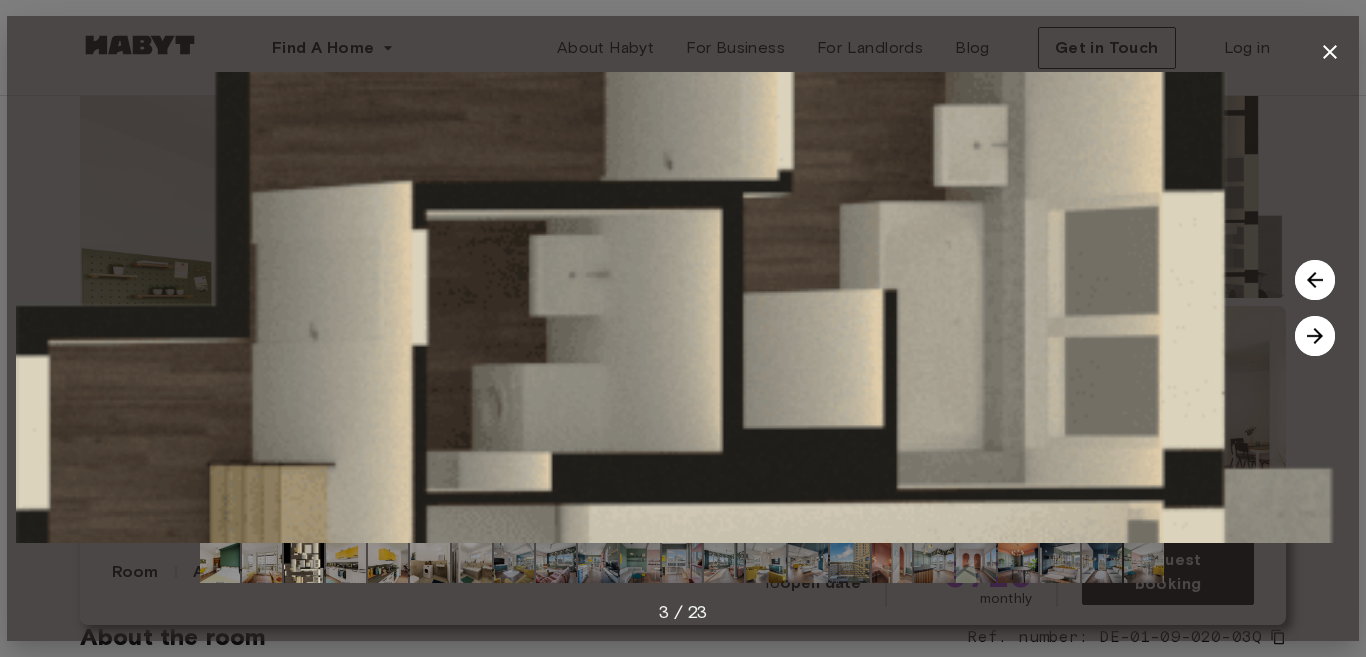 click at bounding box center (1315, 280) 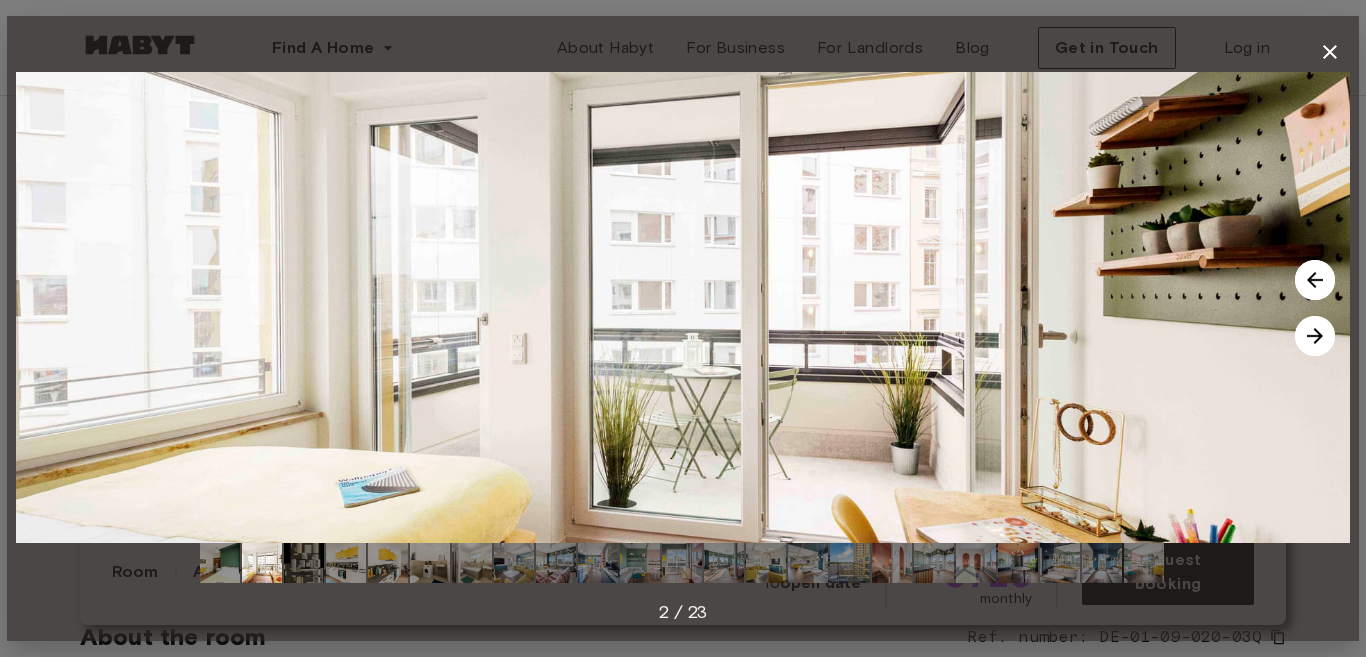 click at bounding box center [1315, 336] 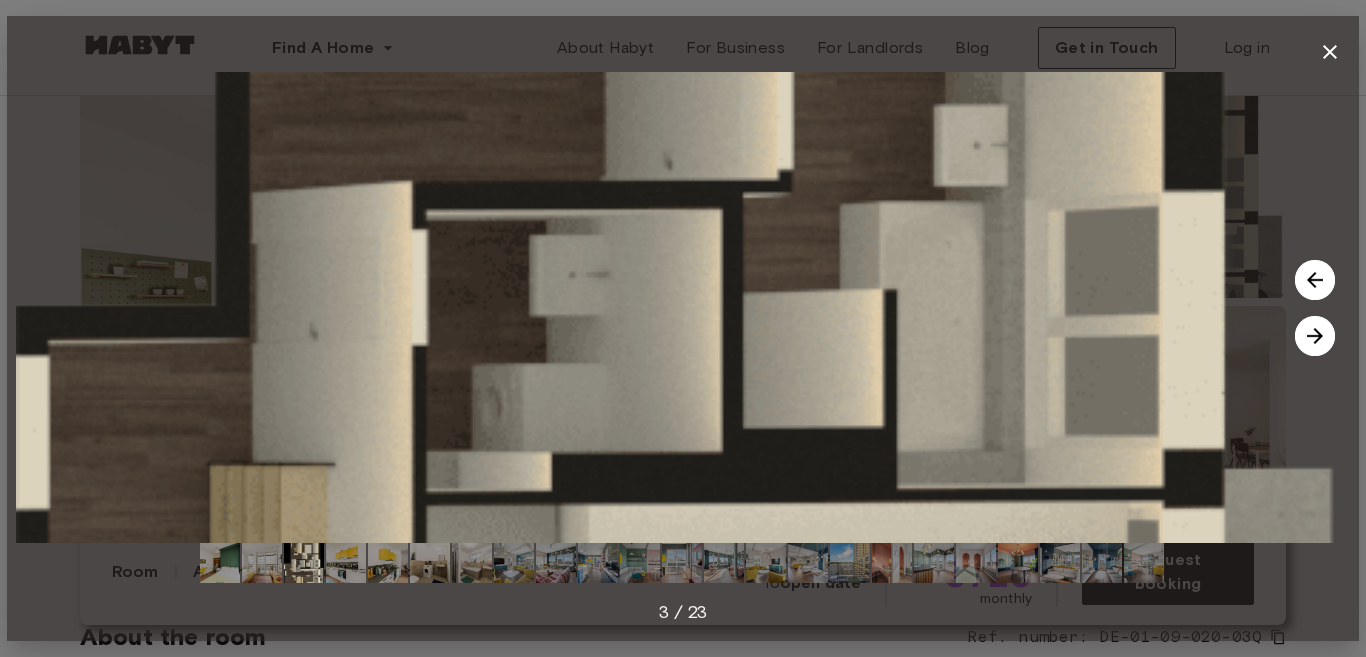click at bounding box center (1315, 336) 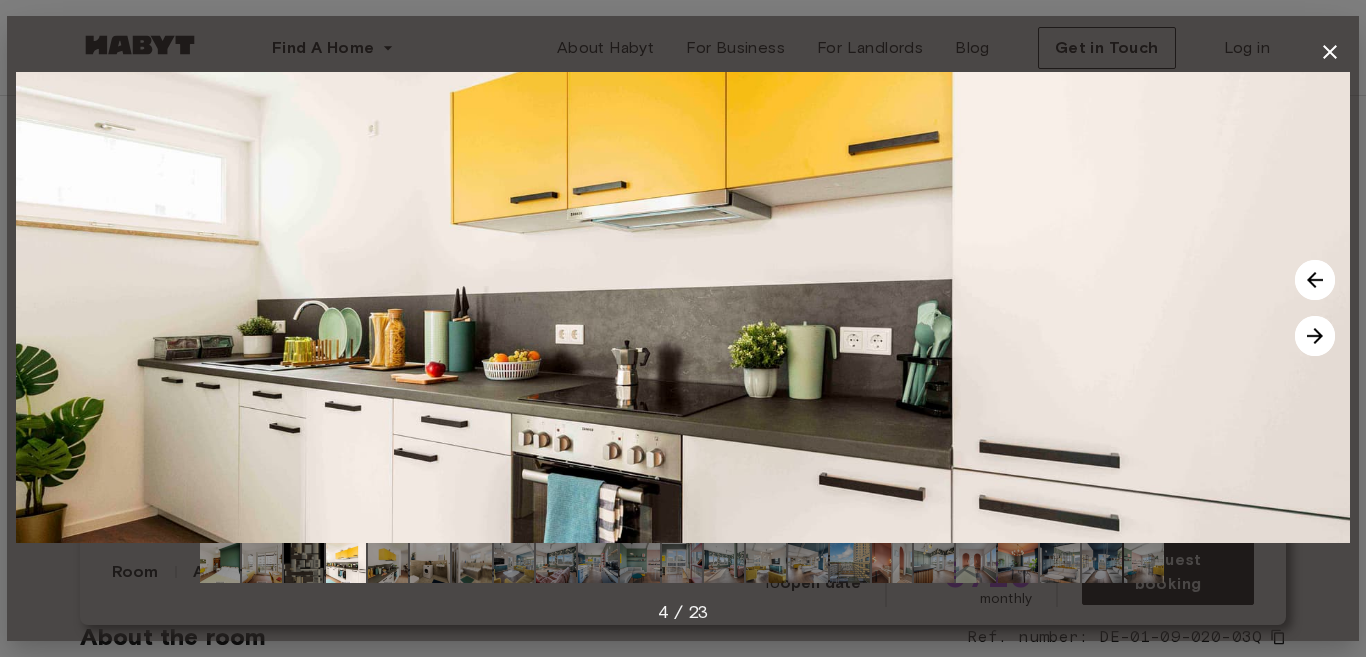 click at bounding box center (1315, 336) 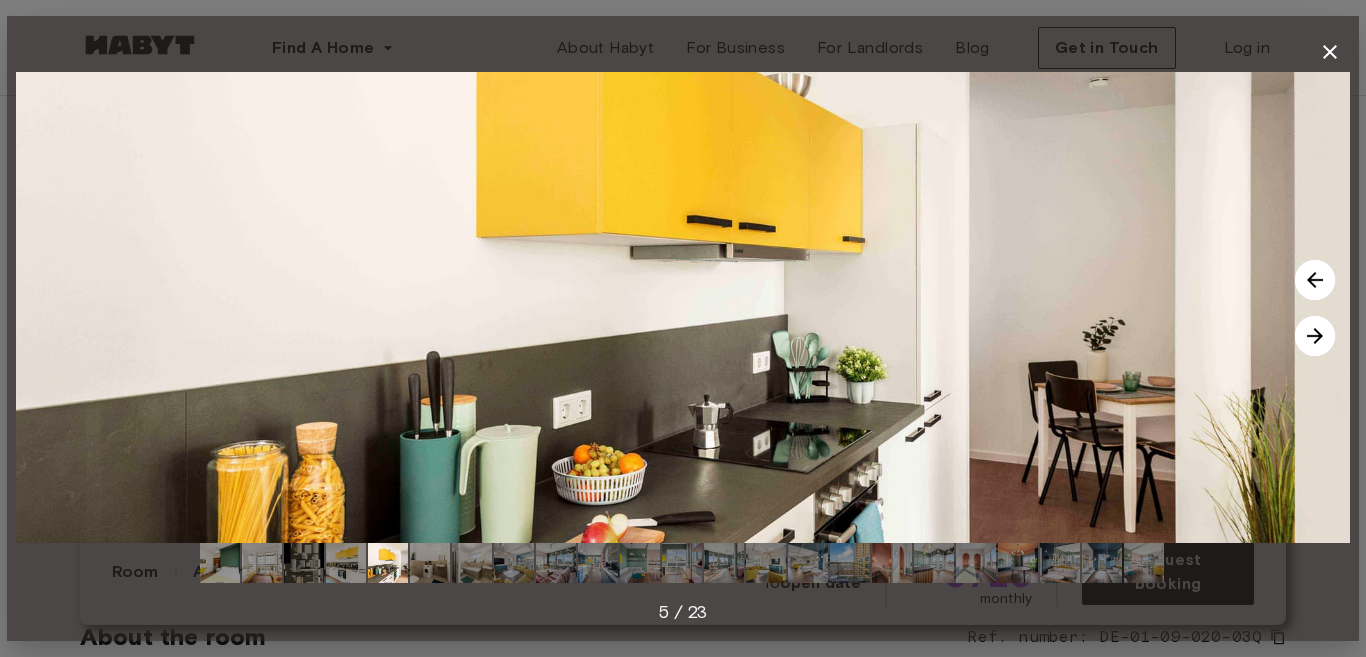click at bounding box center [1315, 336] 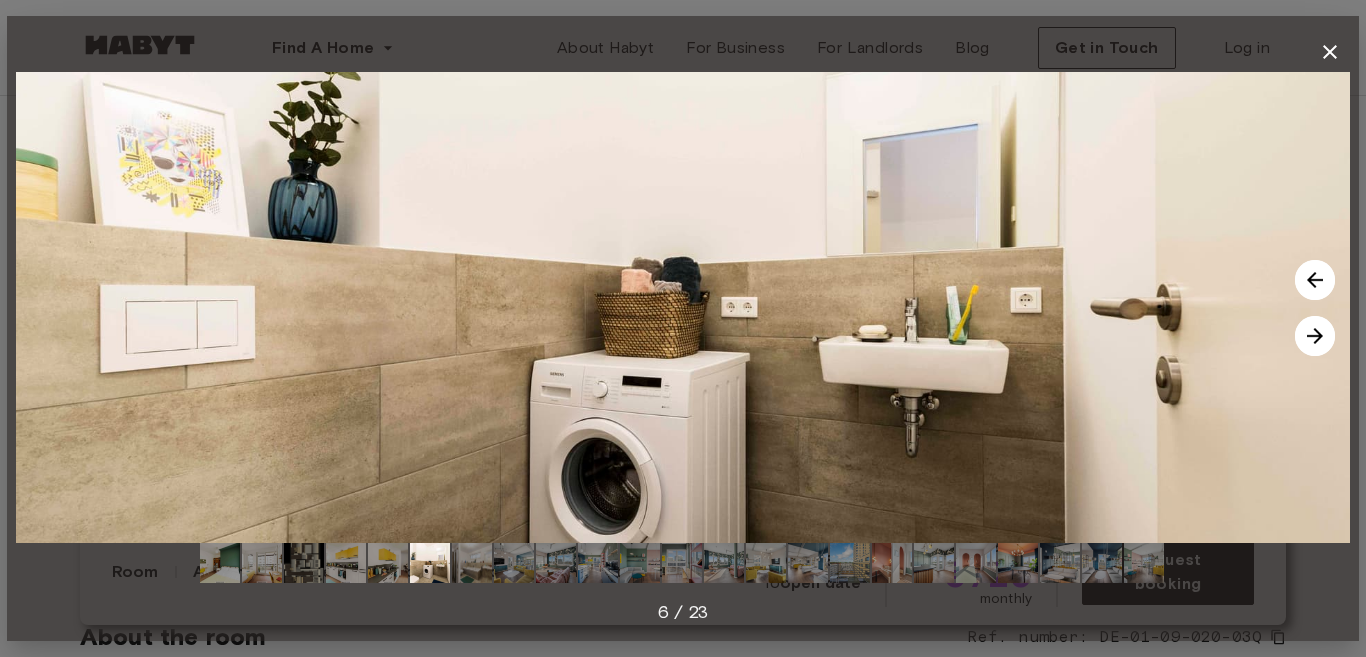 click at bounding box center [1315, 336] 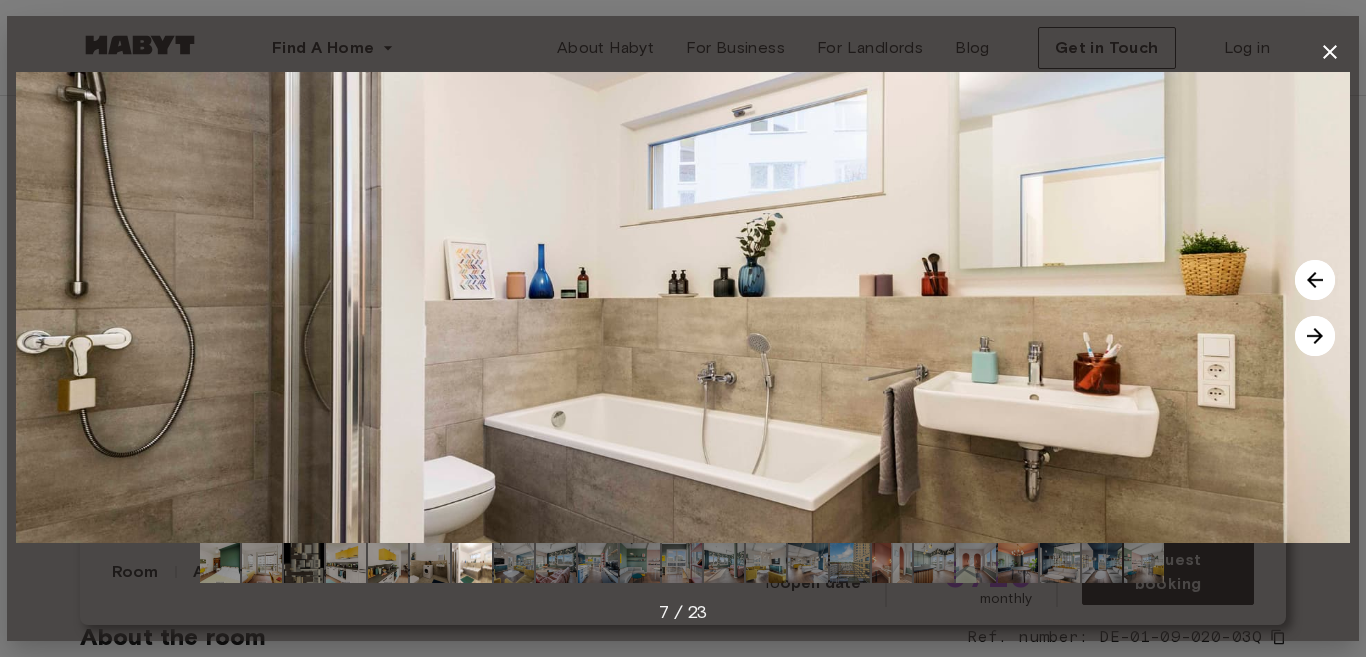 click 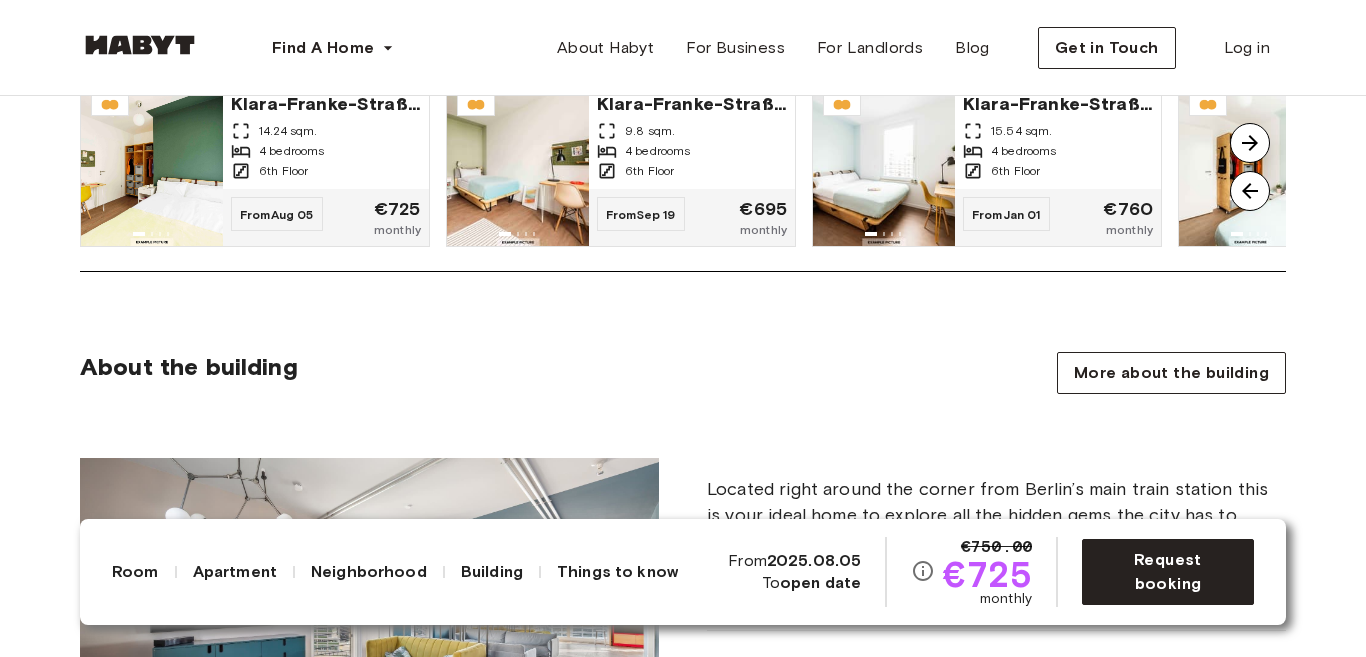 scroll, scrollTop: 1800, scrollLeft: 0, axis: vertical 